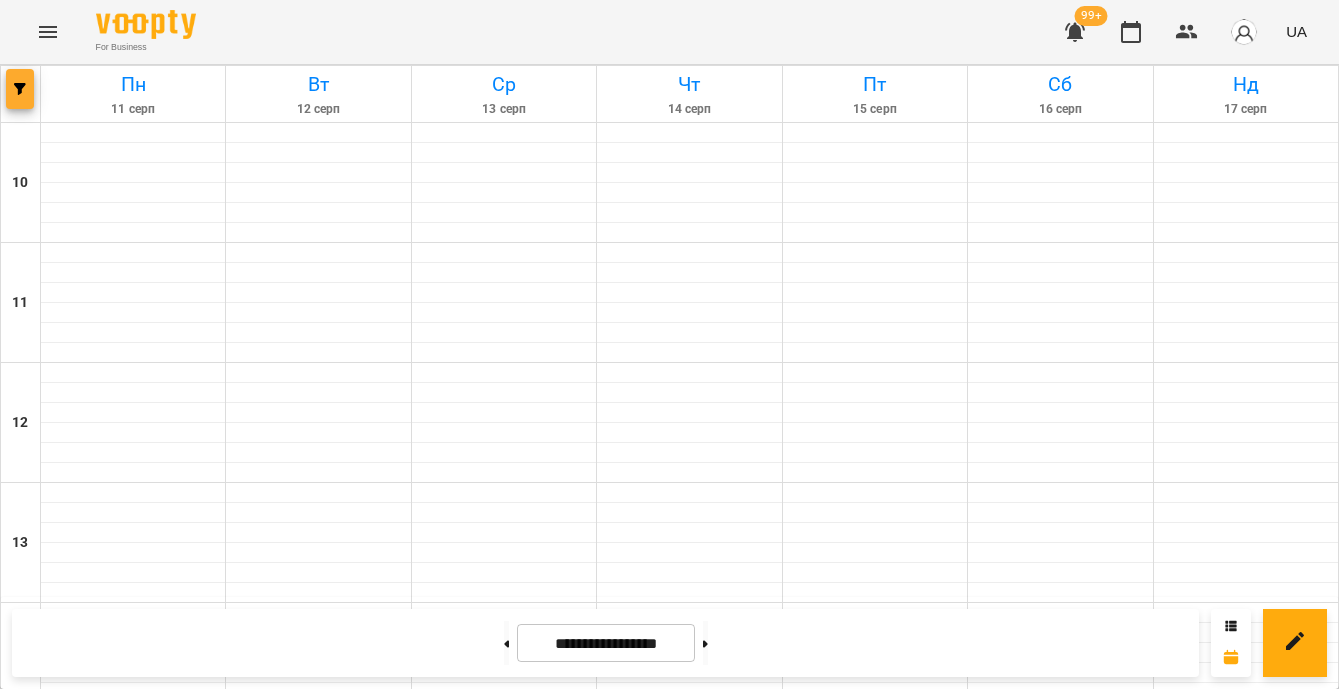click at bounding box center [20, 89] 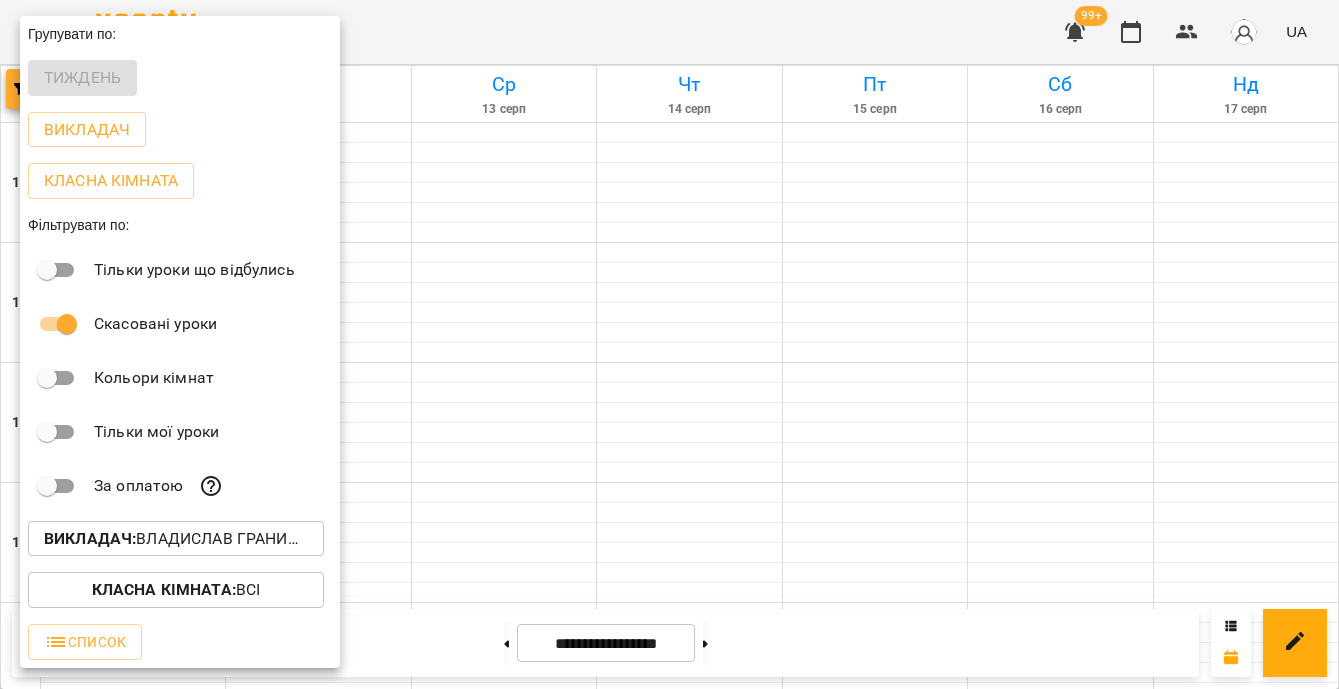 scroll, scrollTop: 0, scrollLeft: 0, axis: both 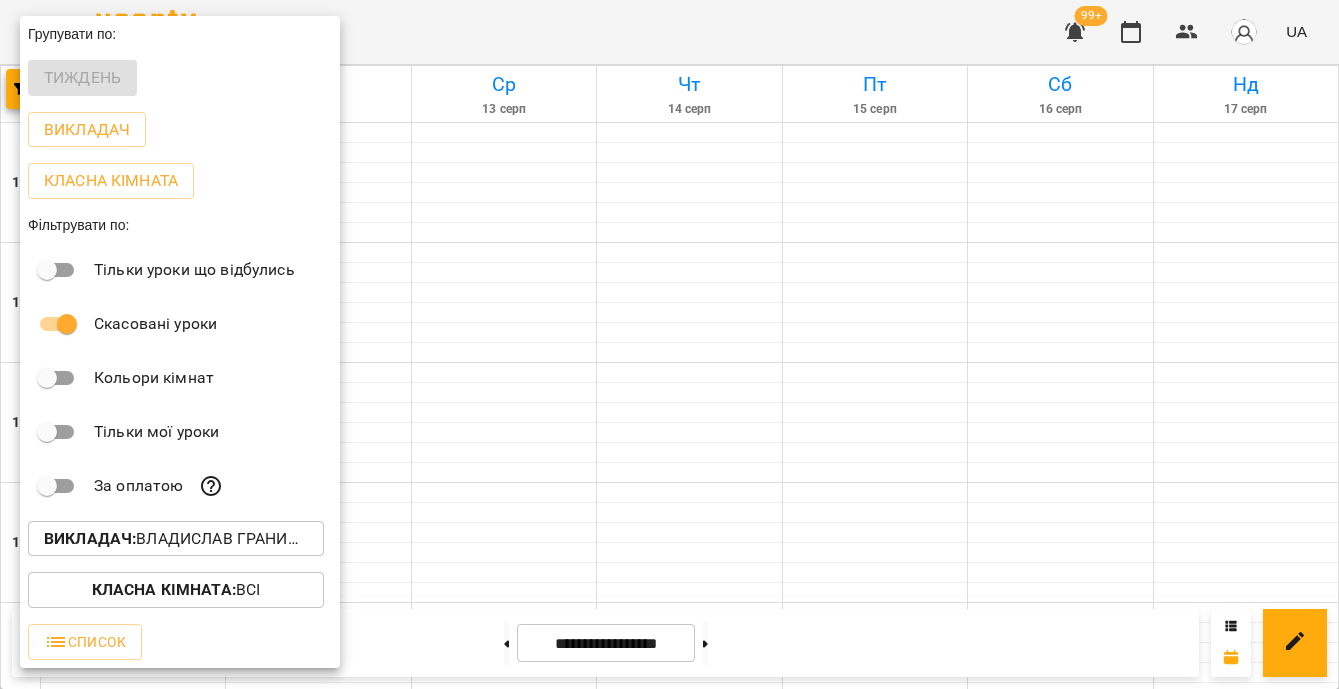 click on "Викладач :  Владислав Границький" at bounding box center [176, 539] 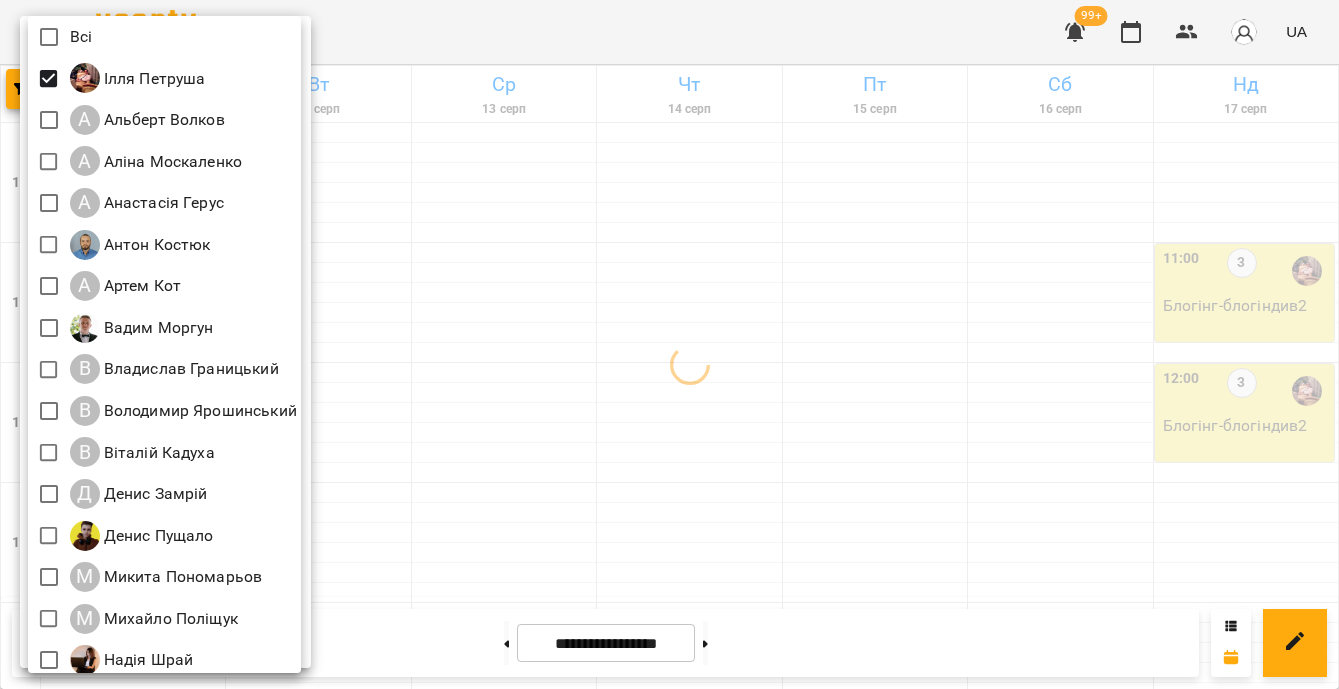 click at bounding box center (669, 344) 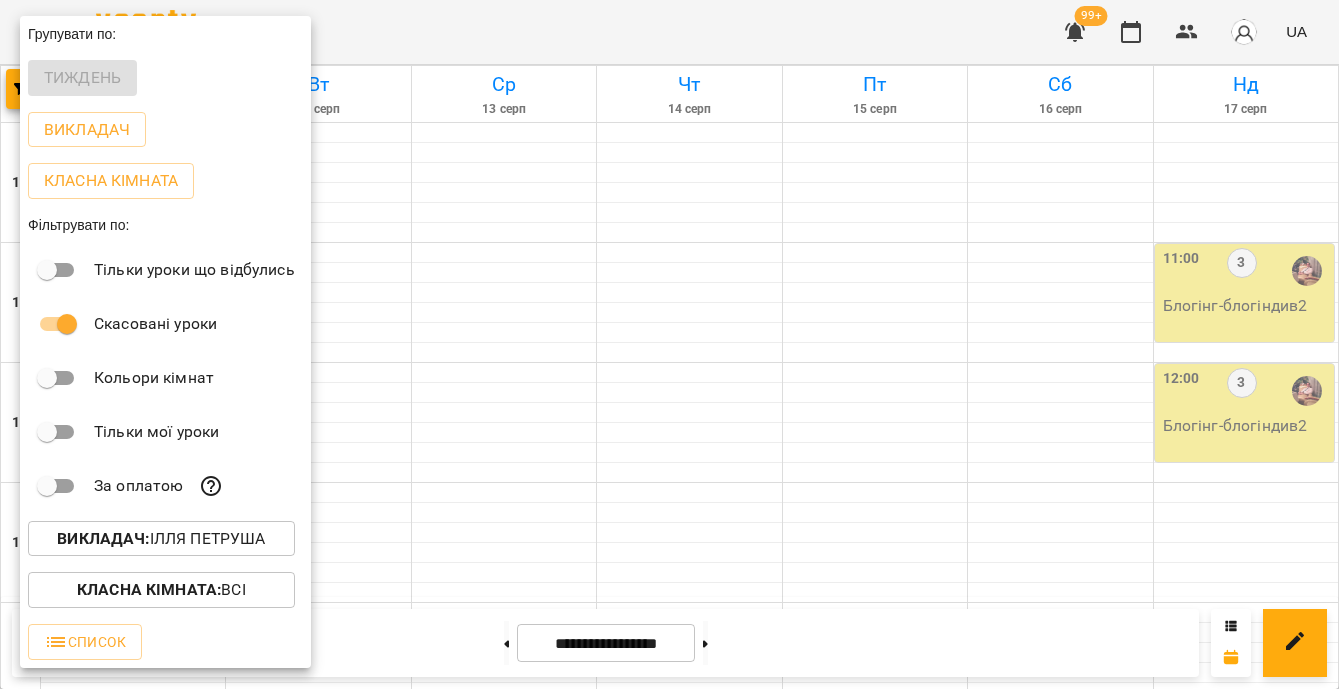click at bounding box center (669, 344) 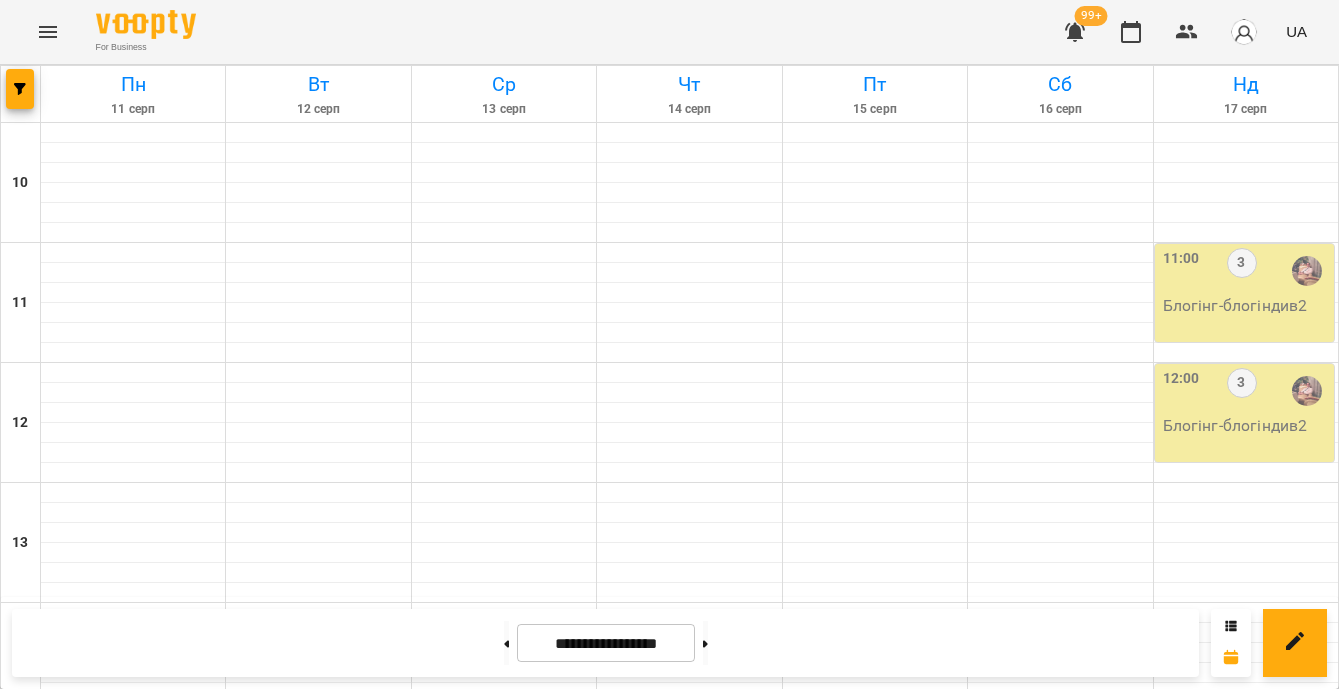 scroll, scrollTop: 666, scrollLeft: 0, axis: vertical 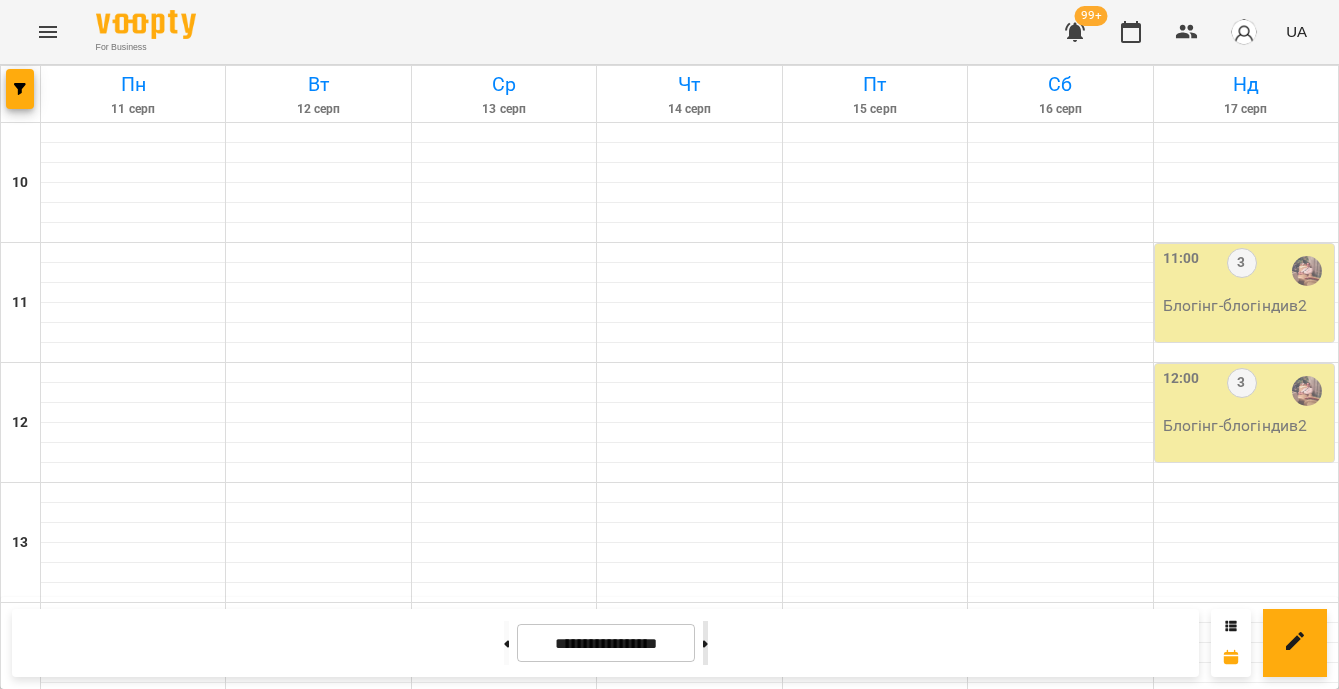 click at bounding box center [705, 643] 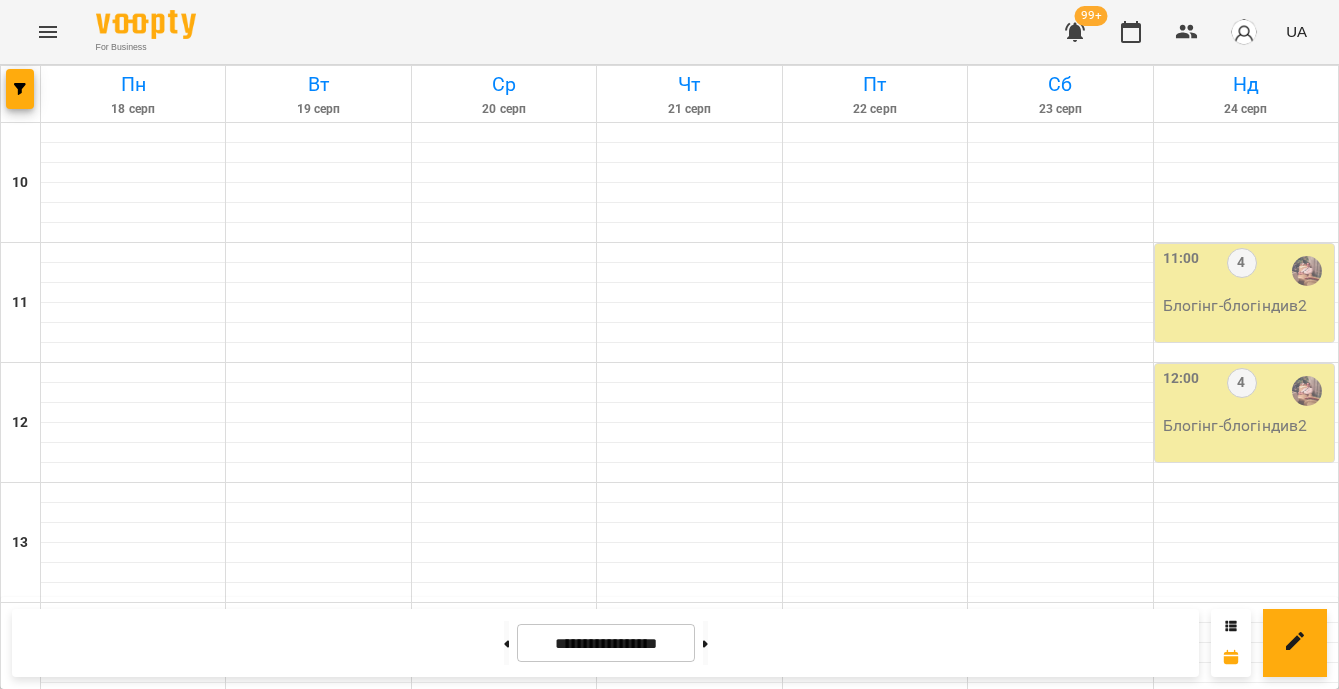scroll, scrollTop: 708, scrollLeft: 0, axis: vertical 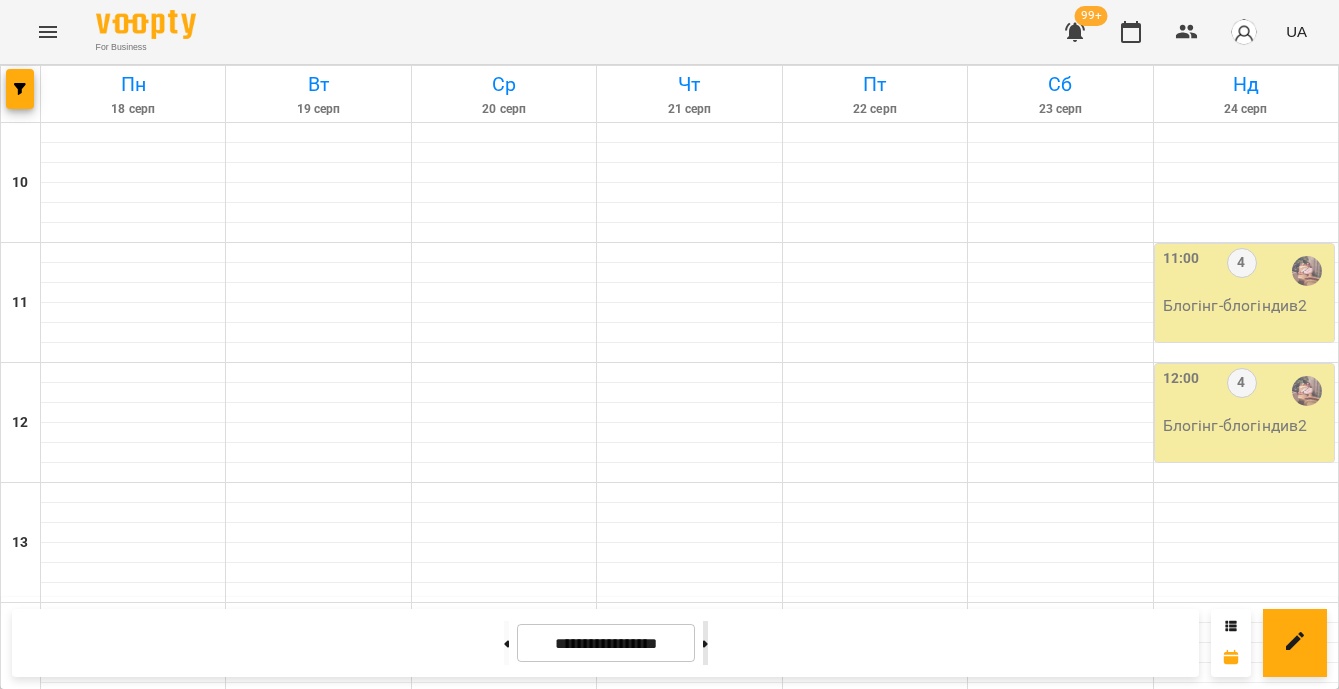 click at bounding box center [705, 643] 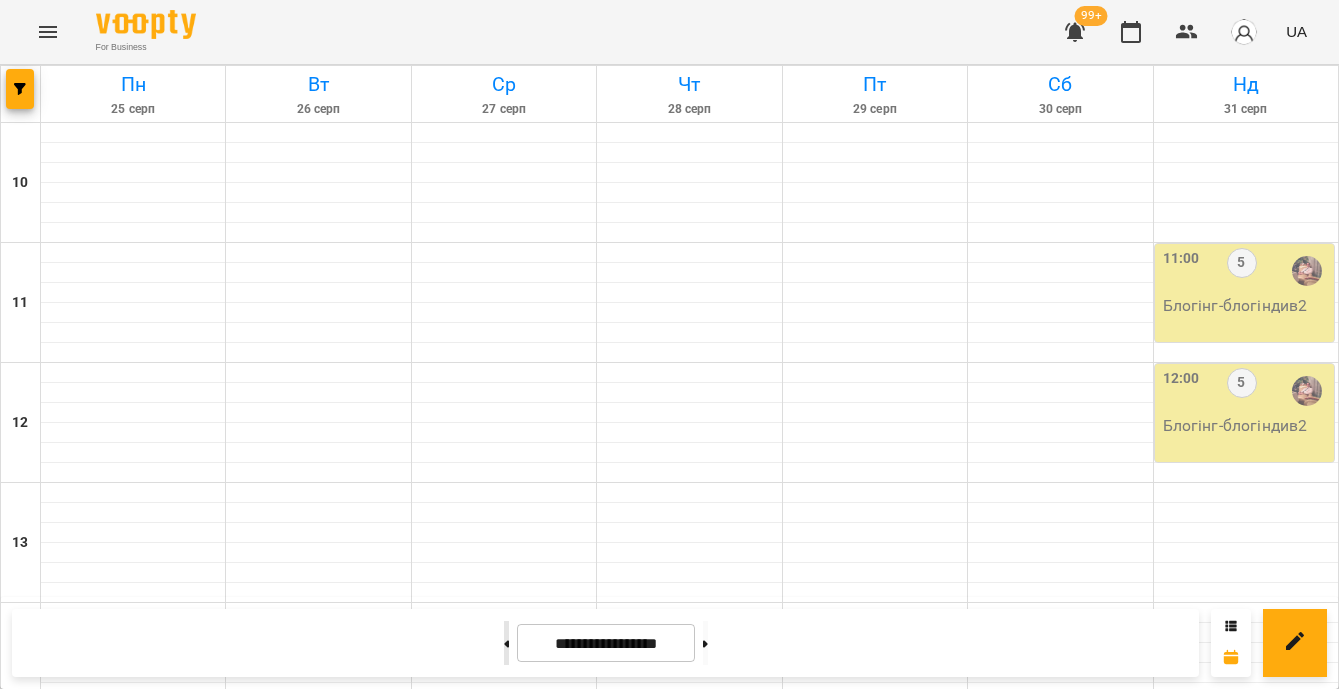 click at bounding box center (506, 643) 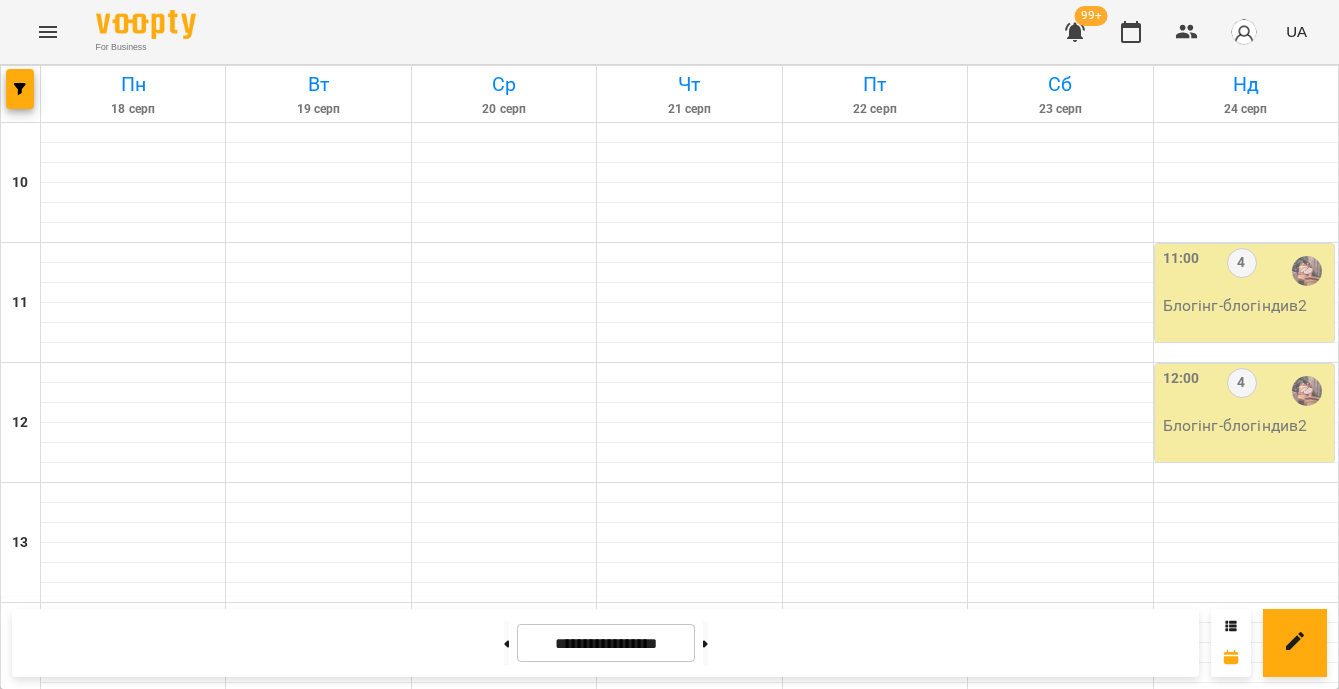 click on "Блогінг  - блог2066" at bounding box center (133, 1026) 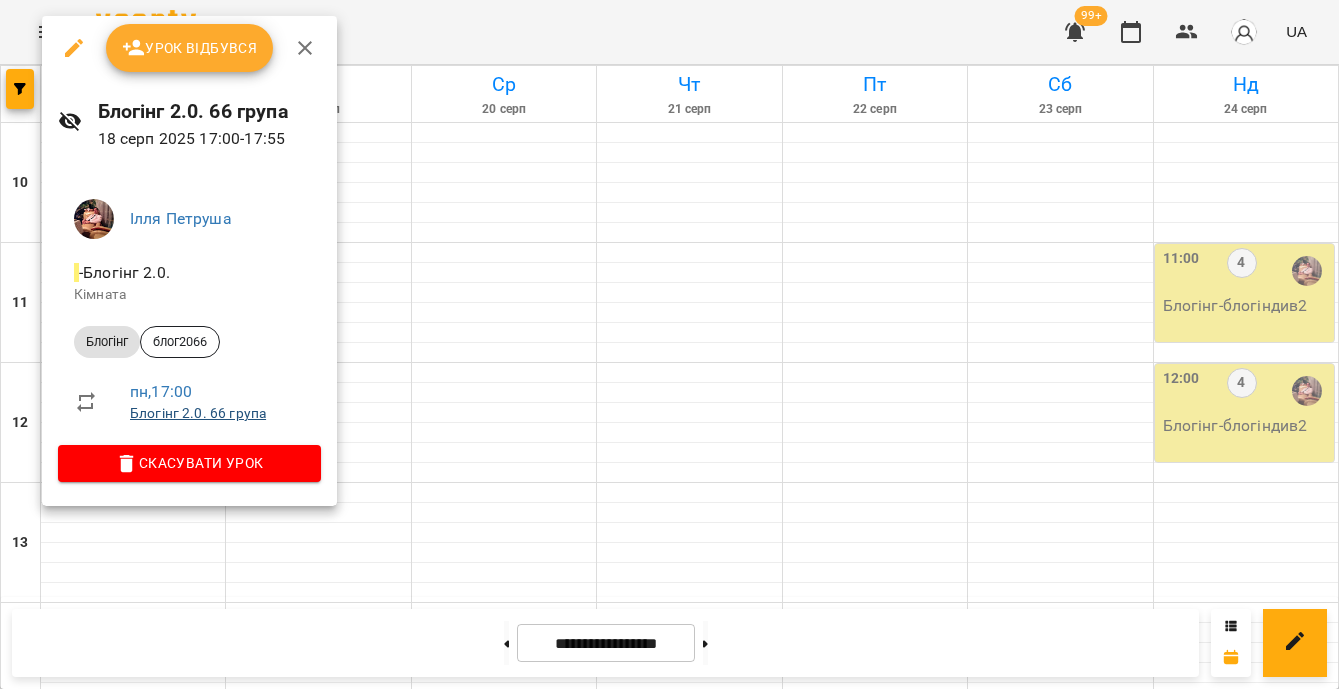 click on "Блогінг 2.0.  66 група" at bounding box center [198, 413] 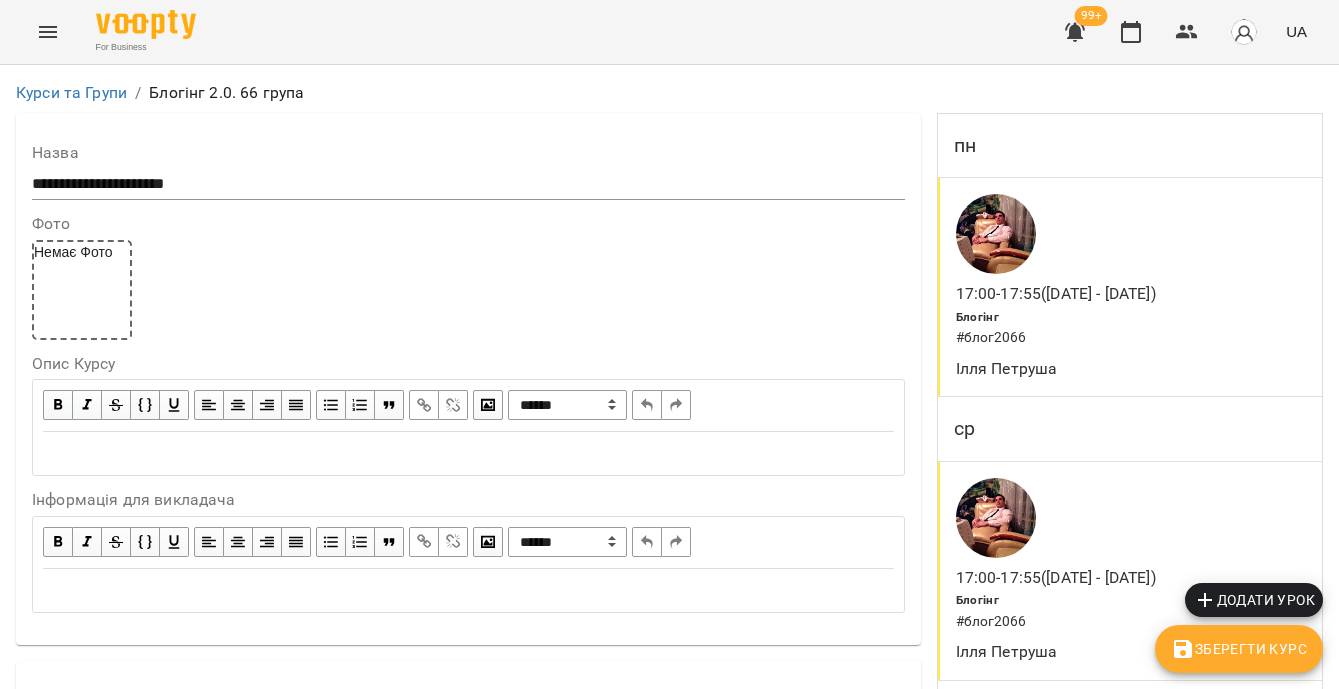 scroll, scrollTop: 1427, scrollLeft: 0, axis: vertical 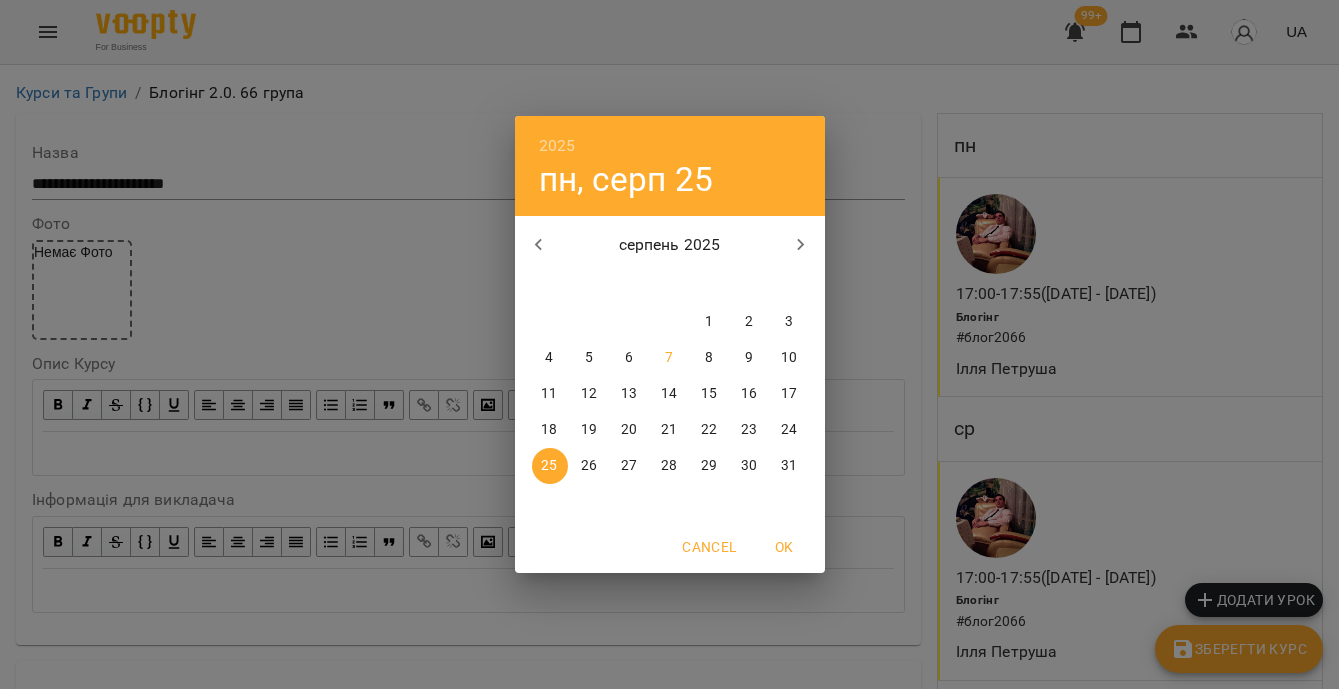 click on "18" at bounding box center [549, 430] 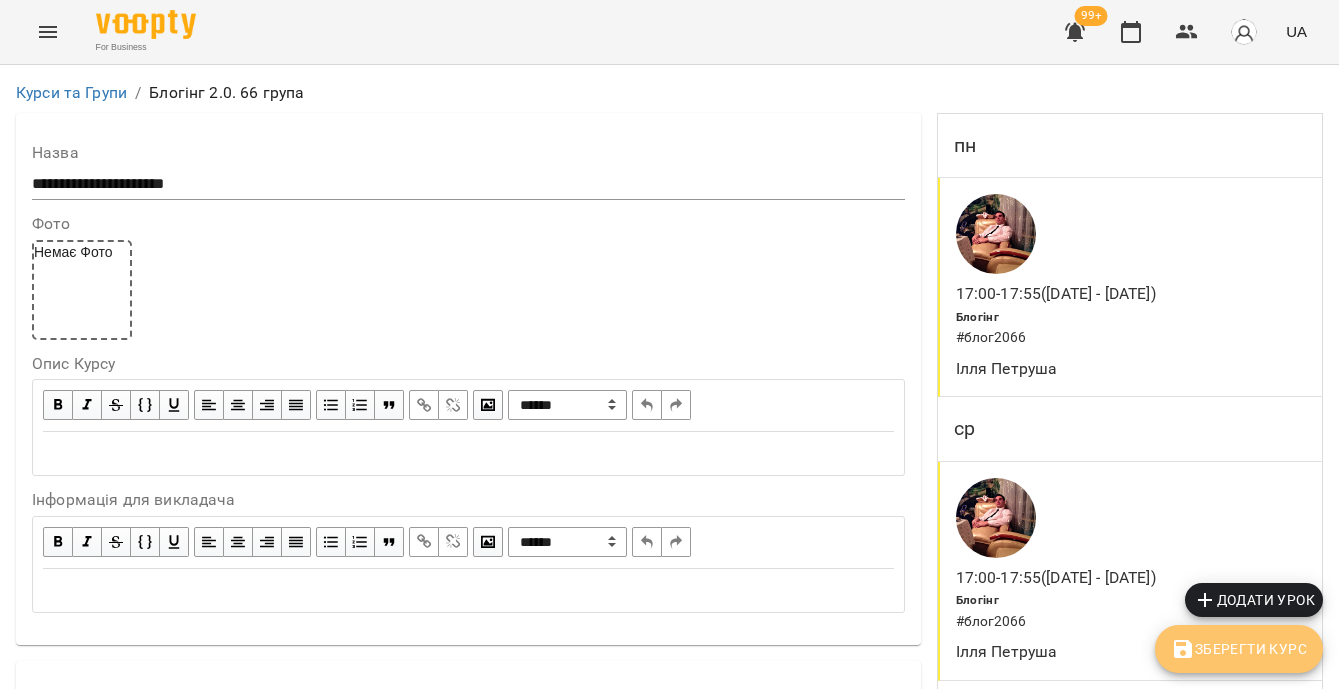click on "Зберегти Курс" at bounding box center (1239, 649) 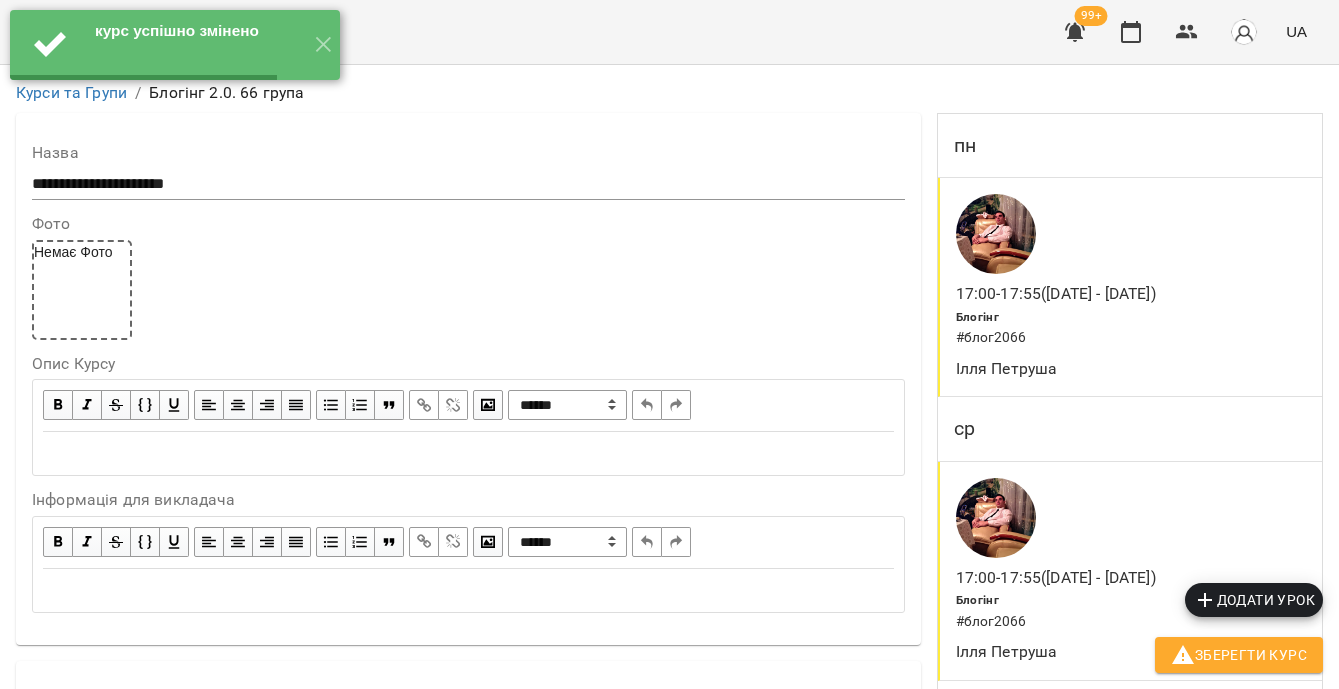 scroll, scrollTop: 0, scrollLeft: 0, axis: both 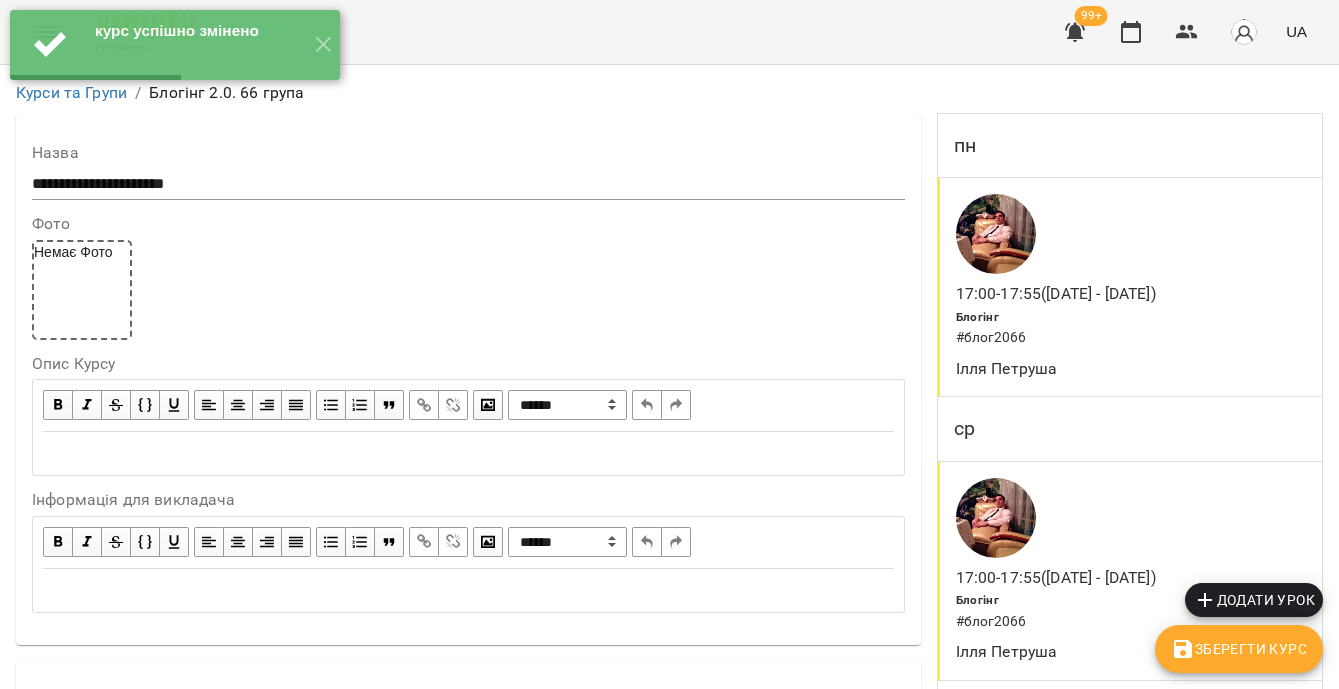 click on "[TIME]  -  [TIME] ([DATE] - [DATE]) Блогінг  # блог2066 [FIRST] [LAST]" at bounding box center [1130, 287] 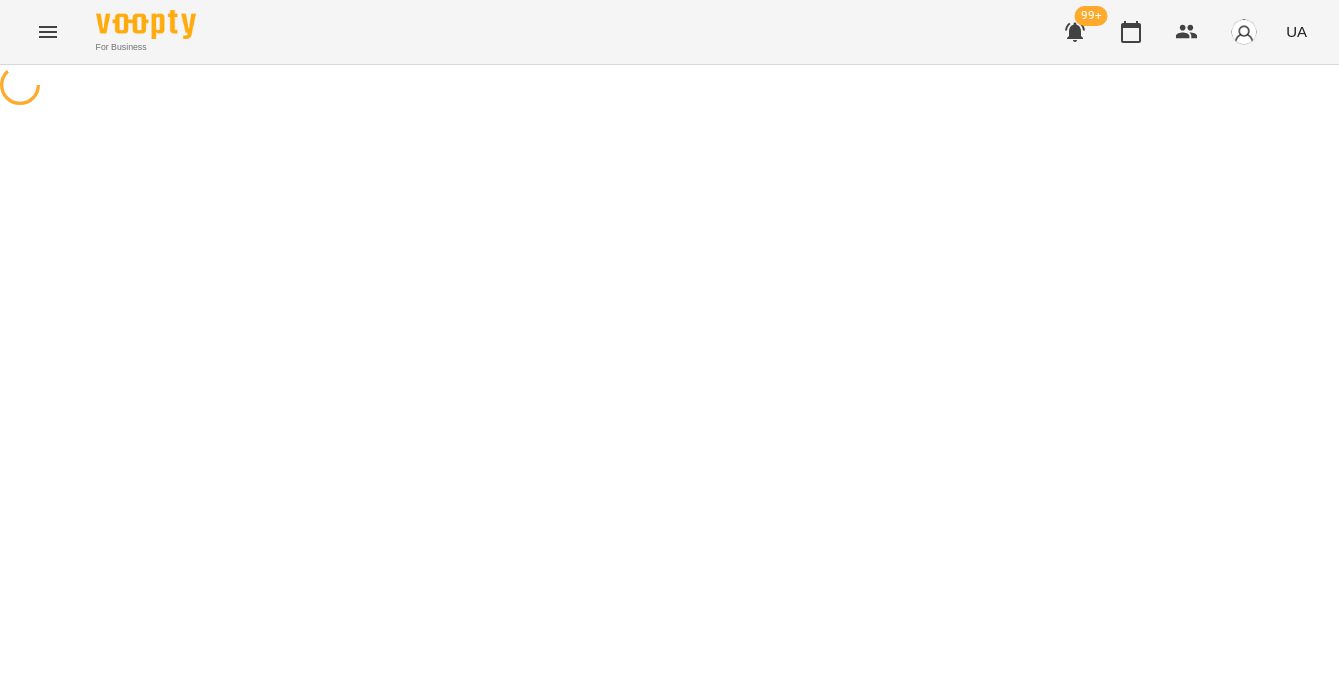 select on "*" 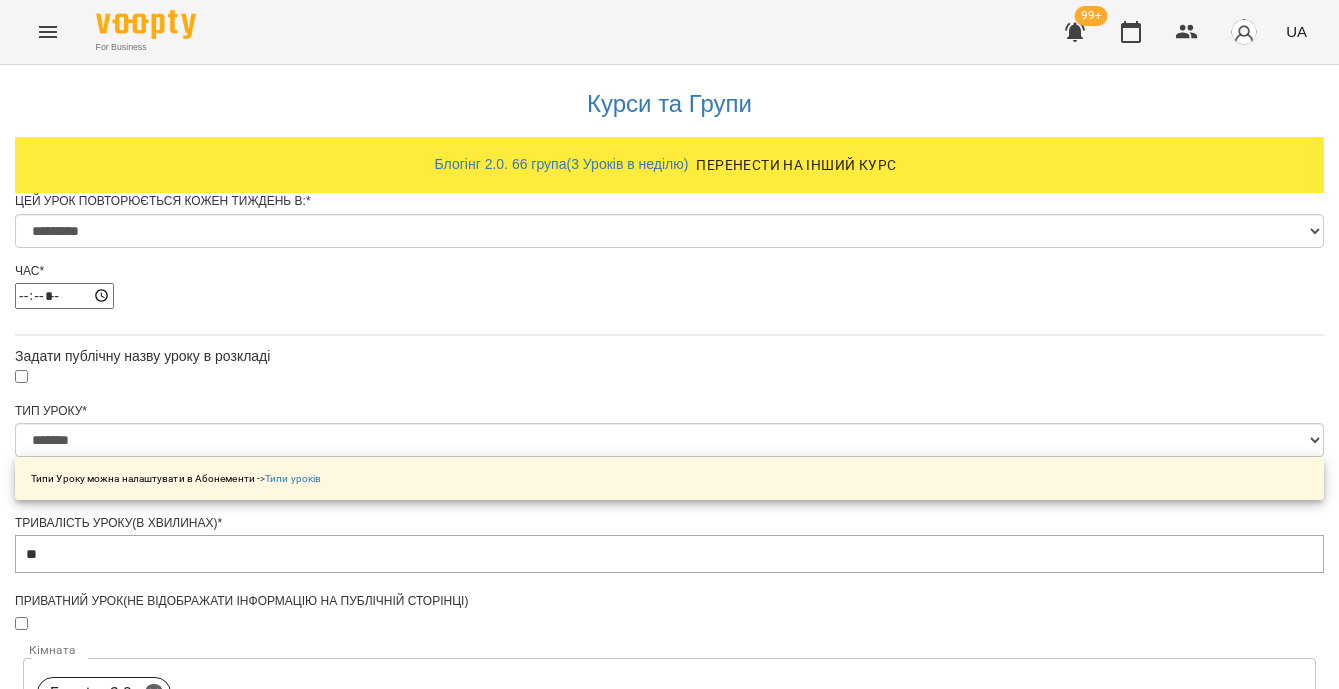 scroll, scrollTop: 1116, scrollLeft: 0, axis: vertical 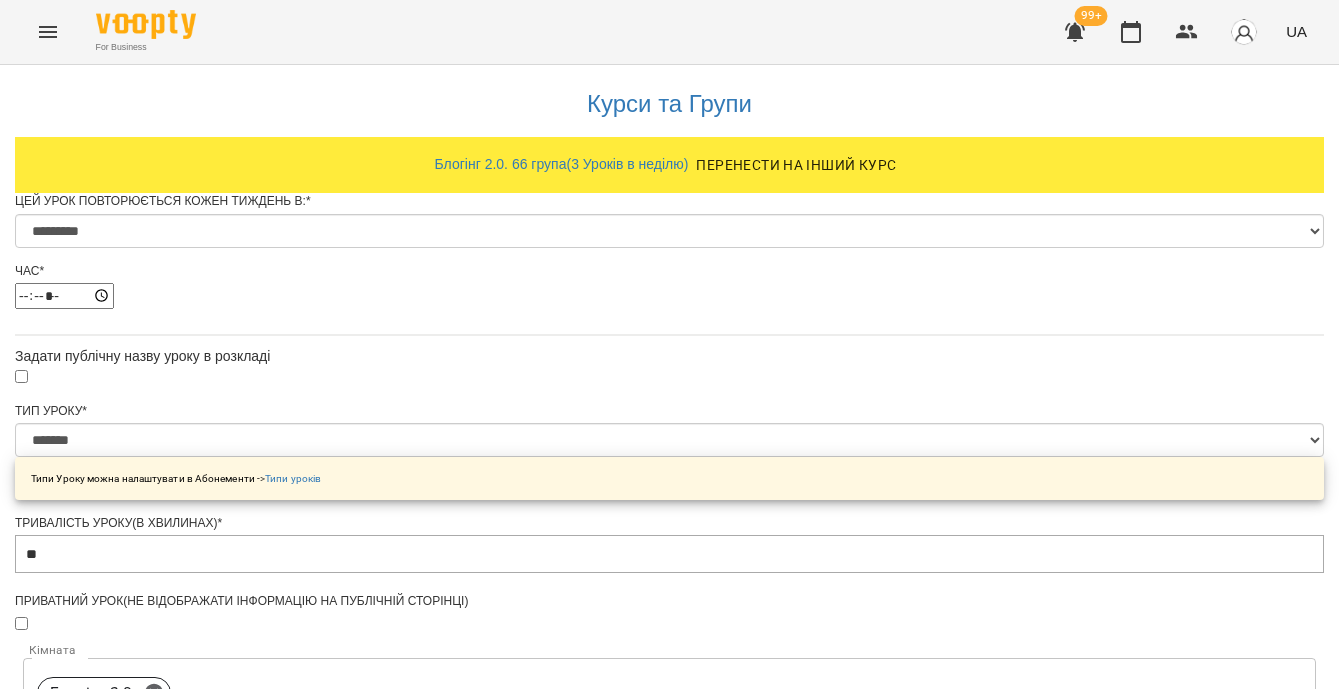 click on "**********" at bounding box center [108, 1469] 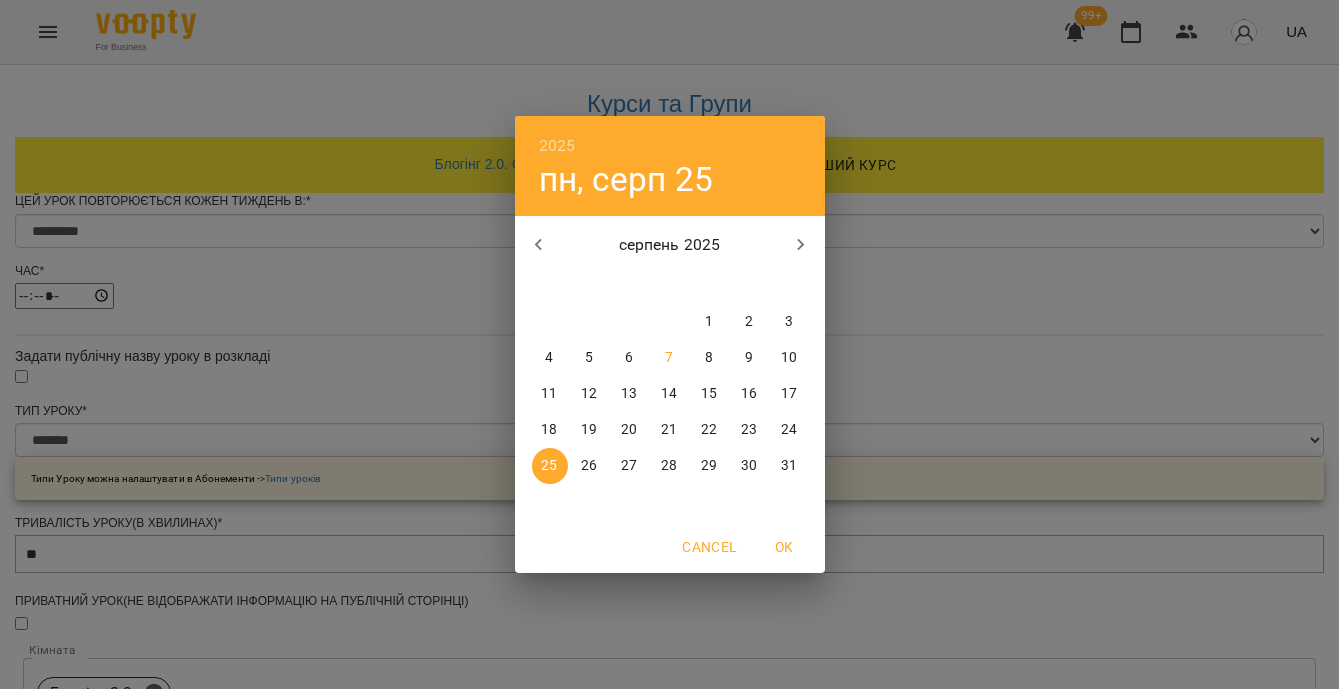 click on "18" at bounding box center [549, 430] 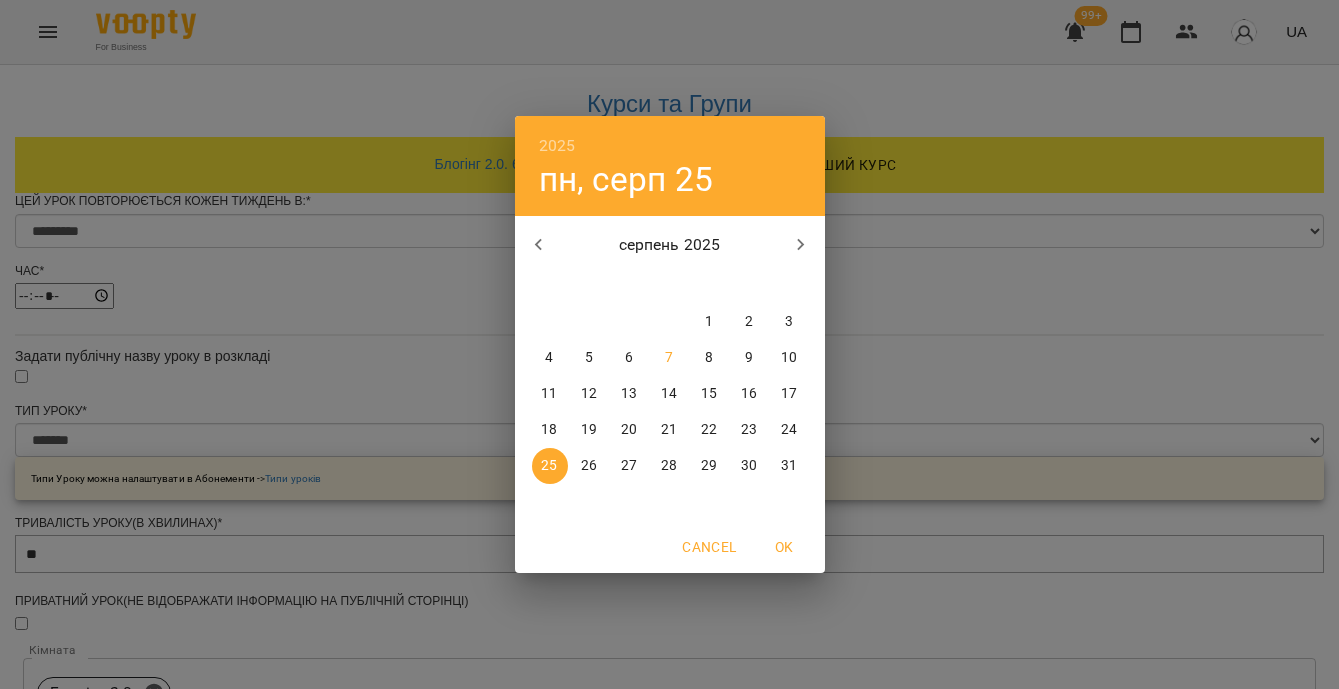 type on "**********" 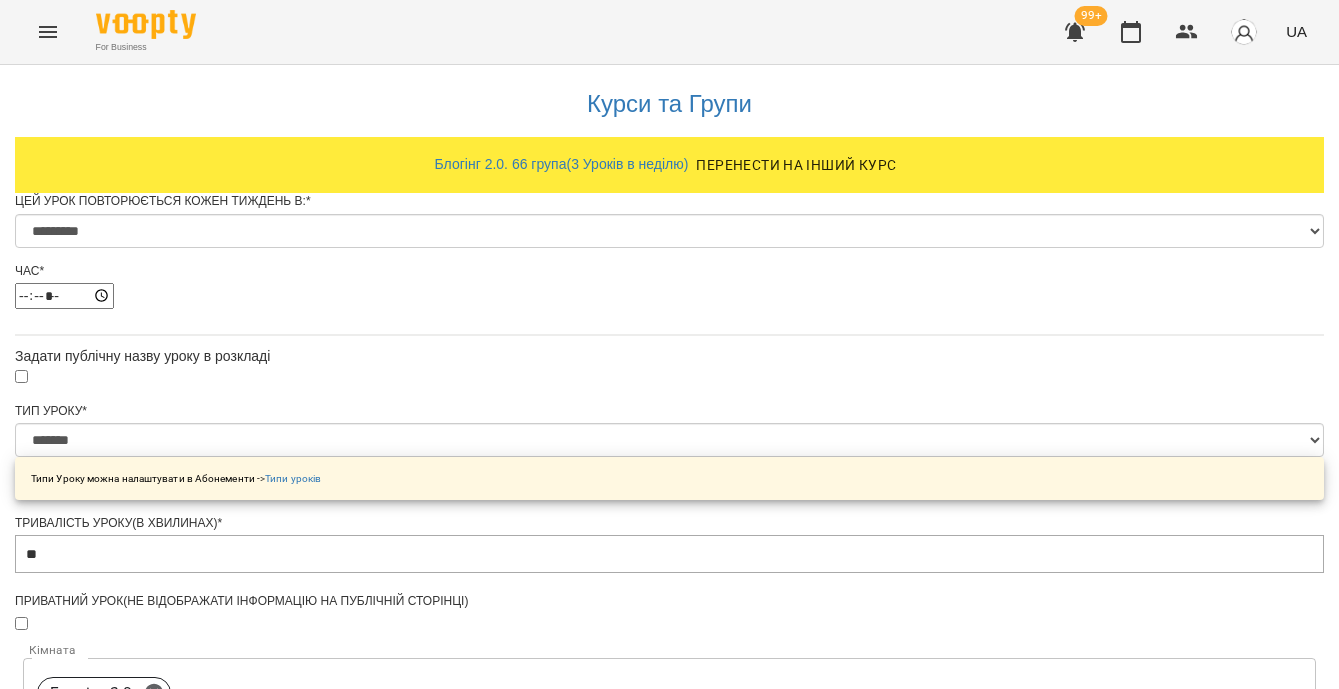 click on "Зберегти" at bounding box center (669, 1585) 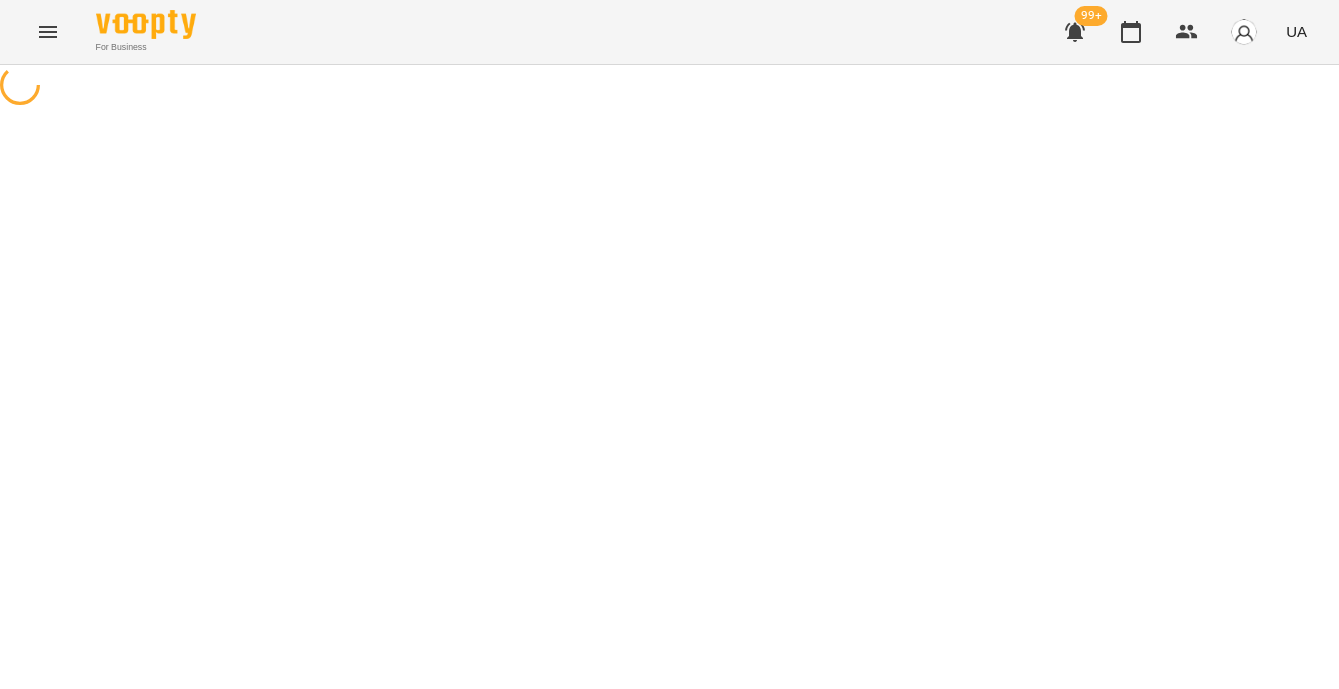 scroll, scrollTop: 0, scrollLeft: 0, axis: both 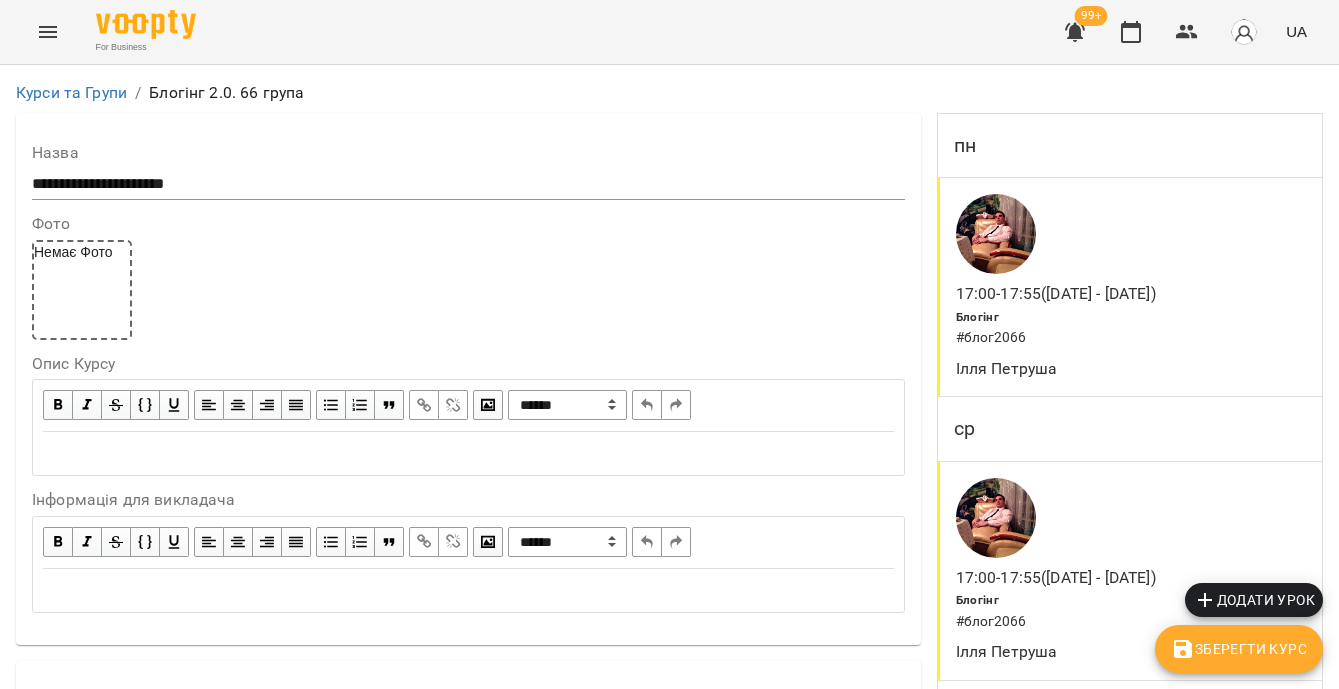 click at bounding box center [1056, 518] 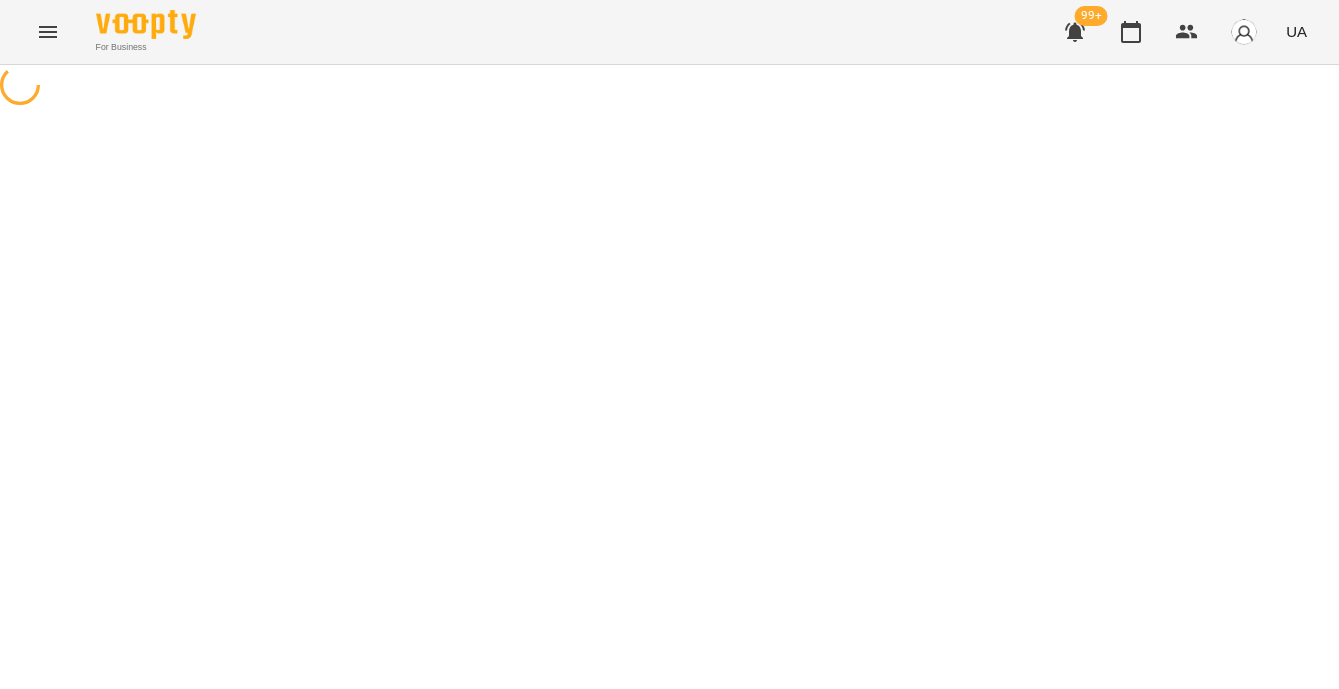 select on "*" 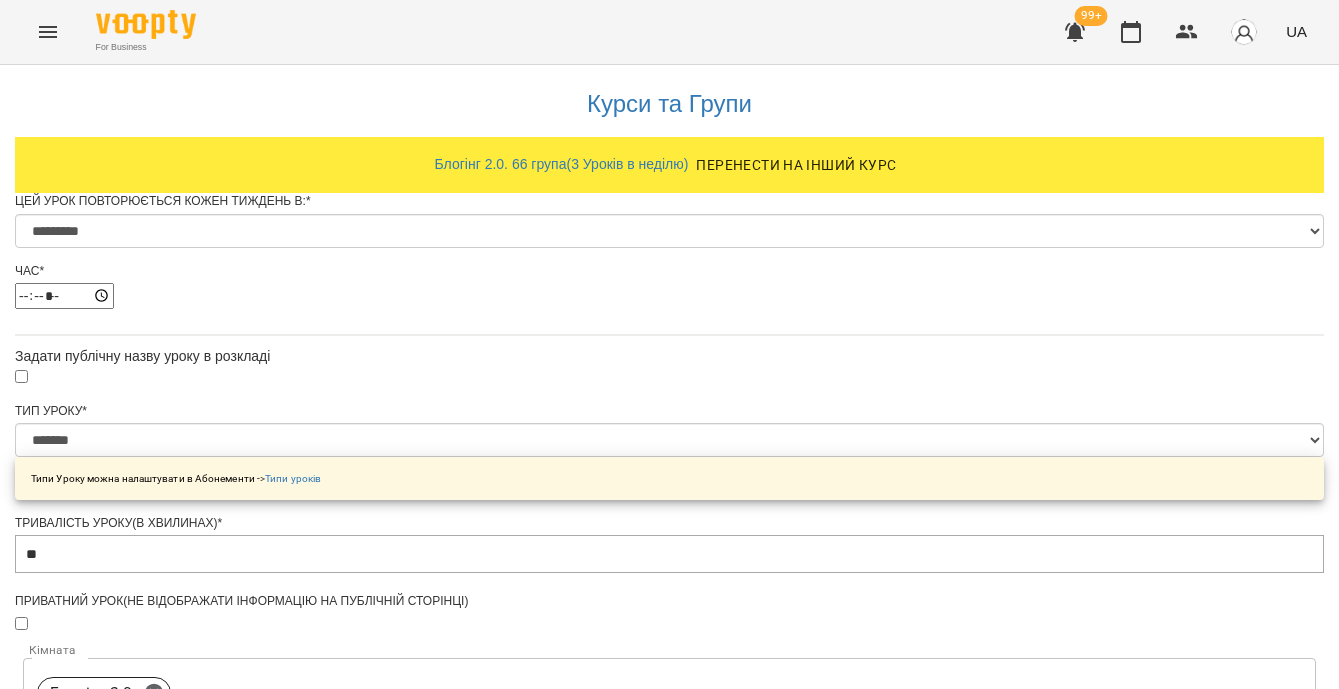 scroll, scrollTop: 976, scrollLeft: 0, axis: vertical 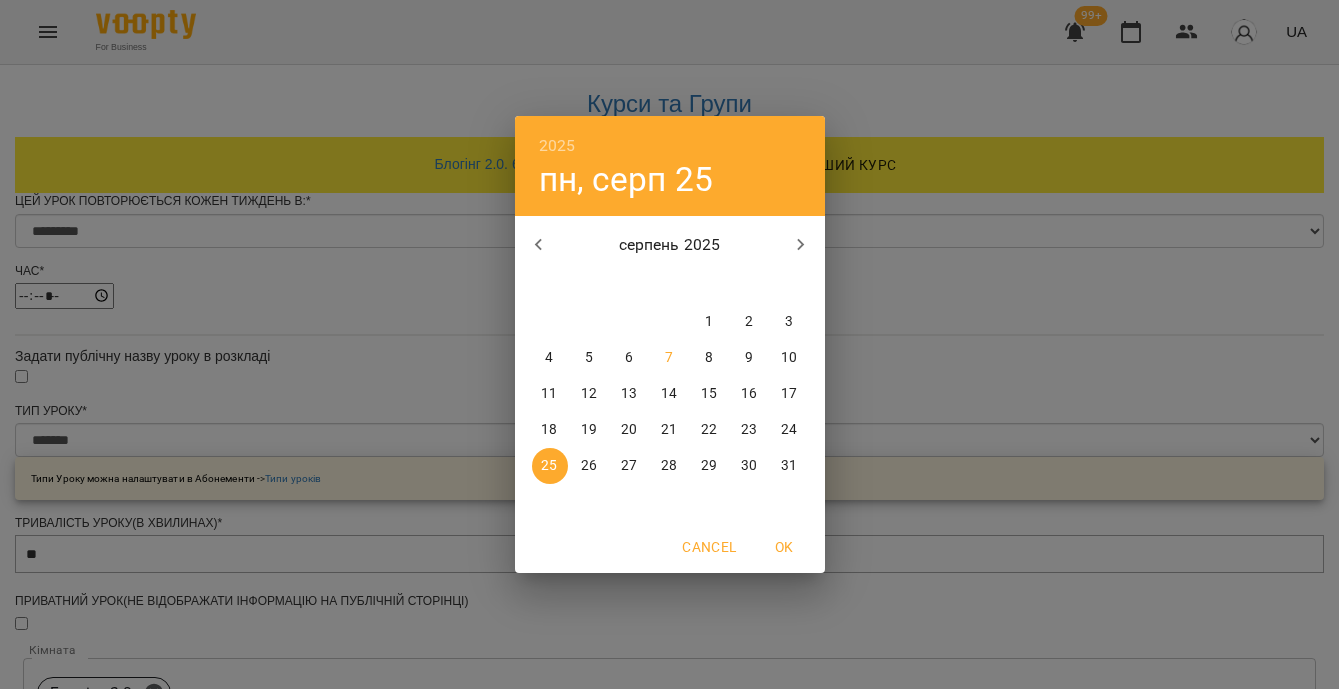 click on "18" at bounding box center [549, 430] 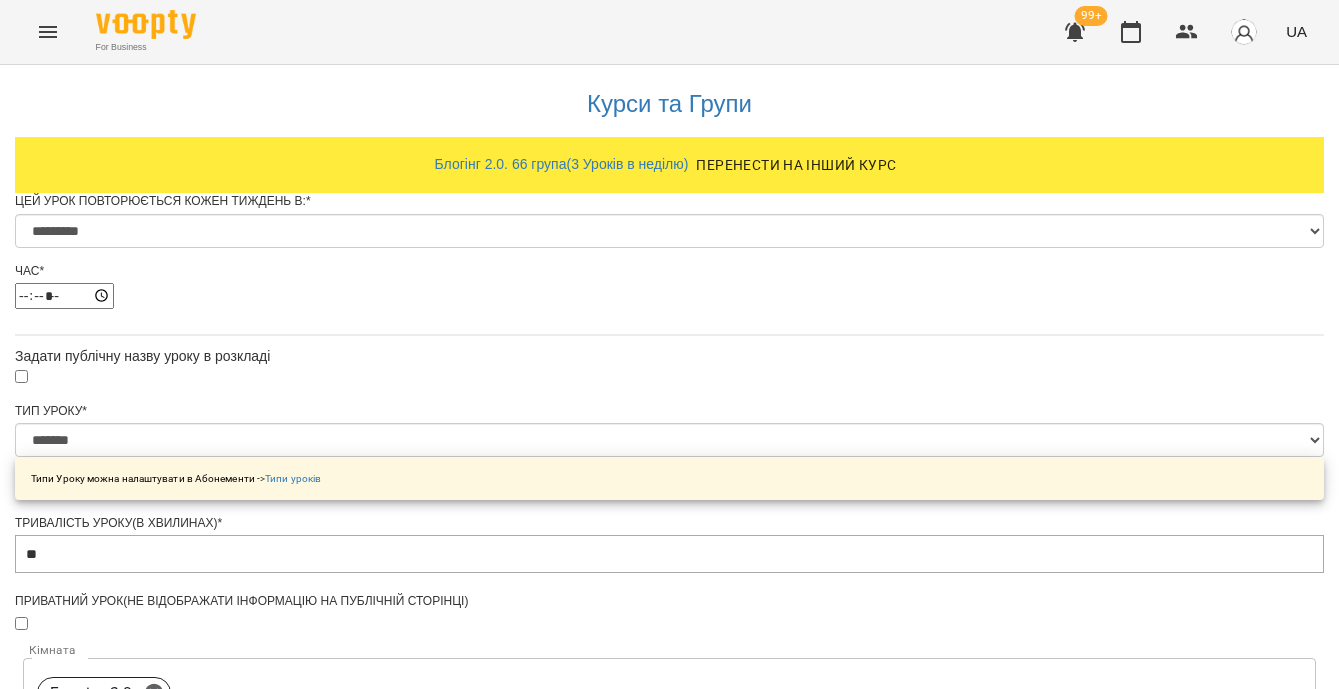 scroll, scrollTop: 1116, scrollLeft: 0, axis: vertical 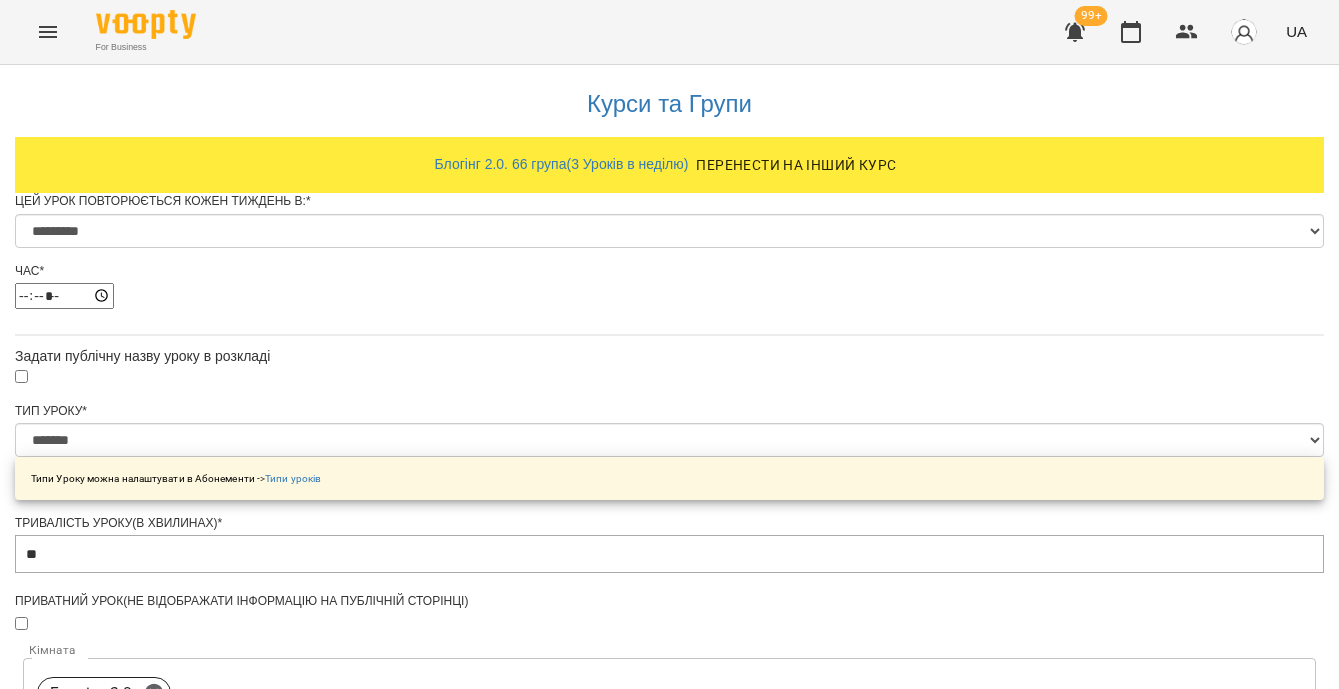 click on "Зберегти" at bounding box center (669, 1585) 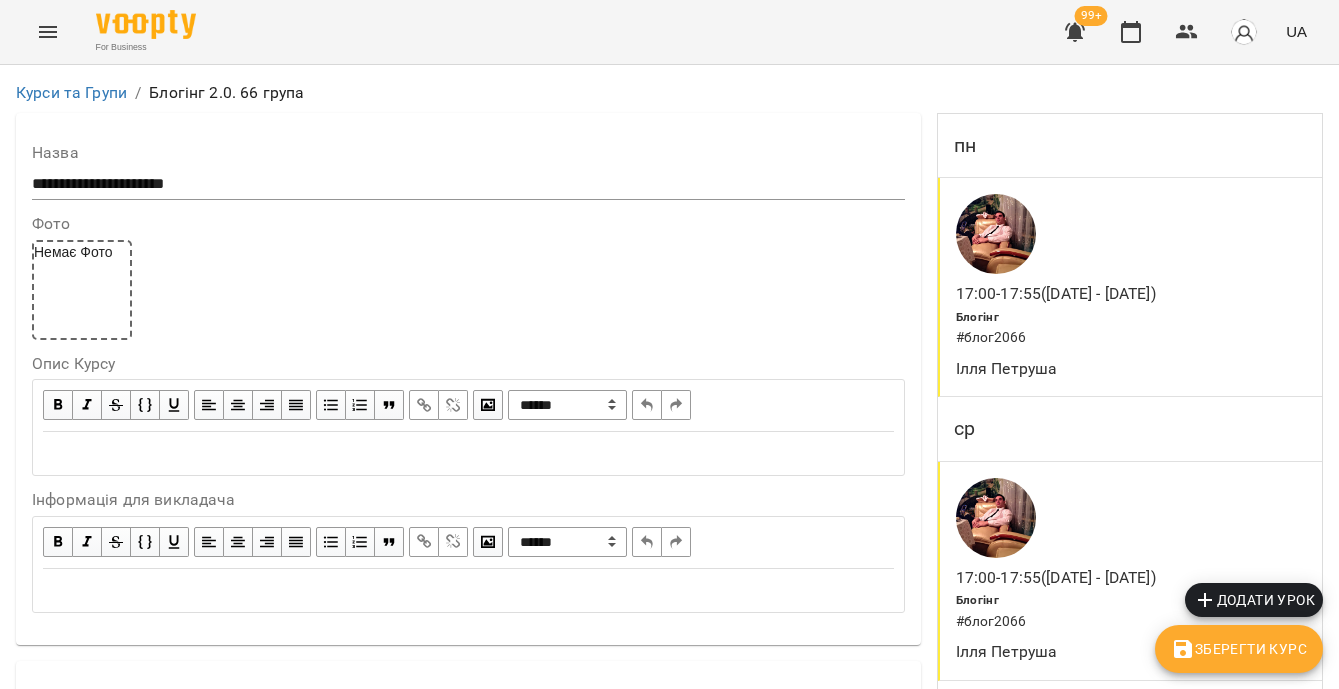 scroll, scrollTop: 255, scrollLeft: 0, axis: vertical 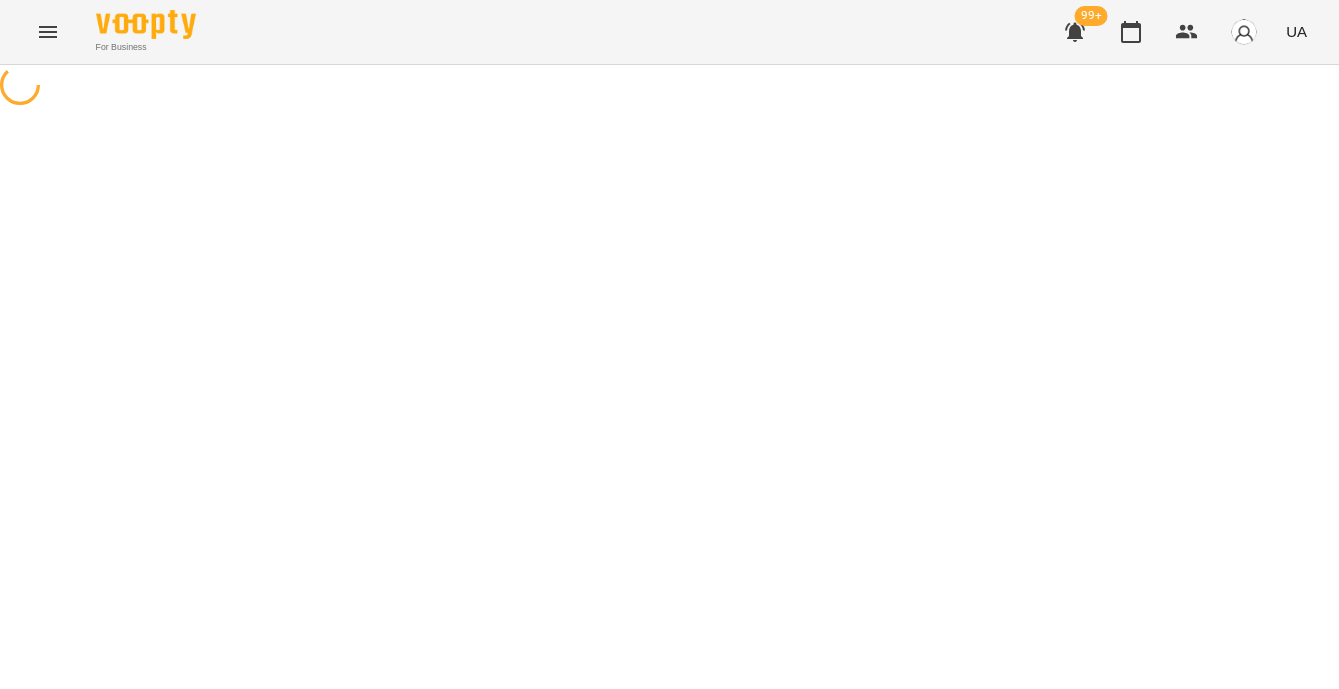select on "*" 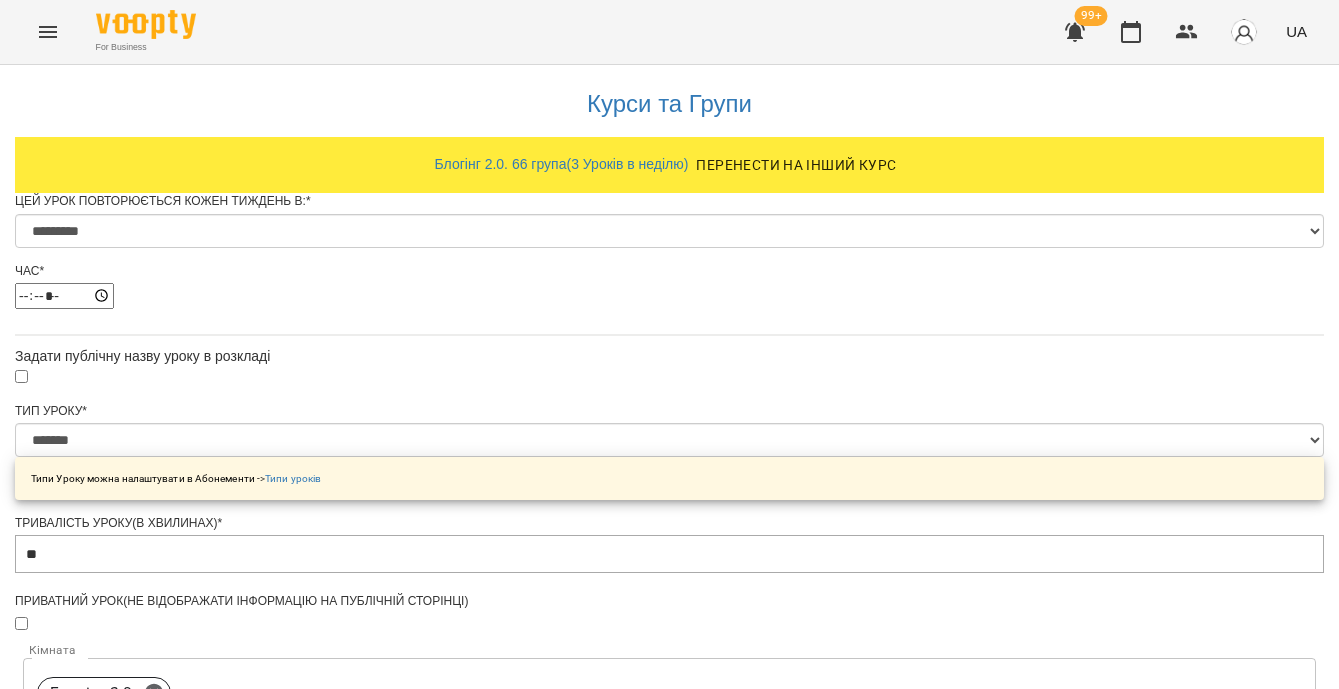scroll, scrollTop: 913, scrollLeft: 0, axis: vertical 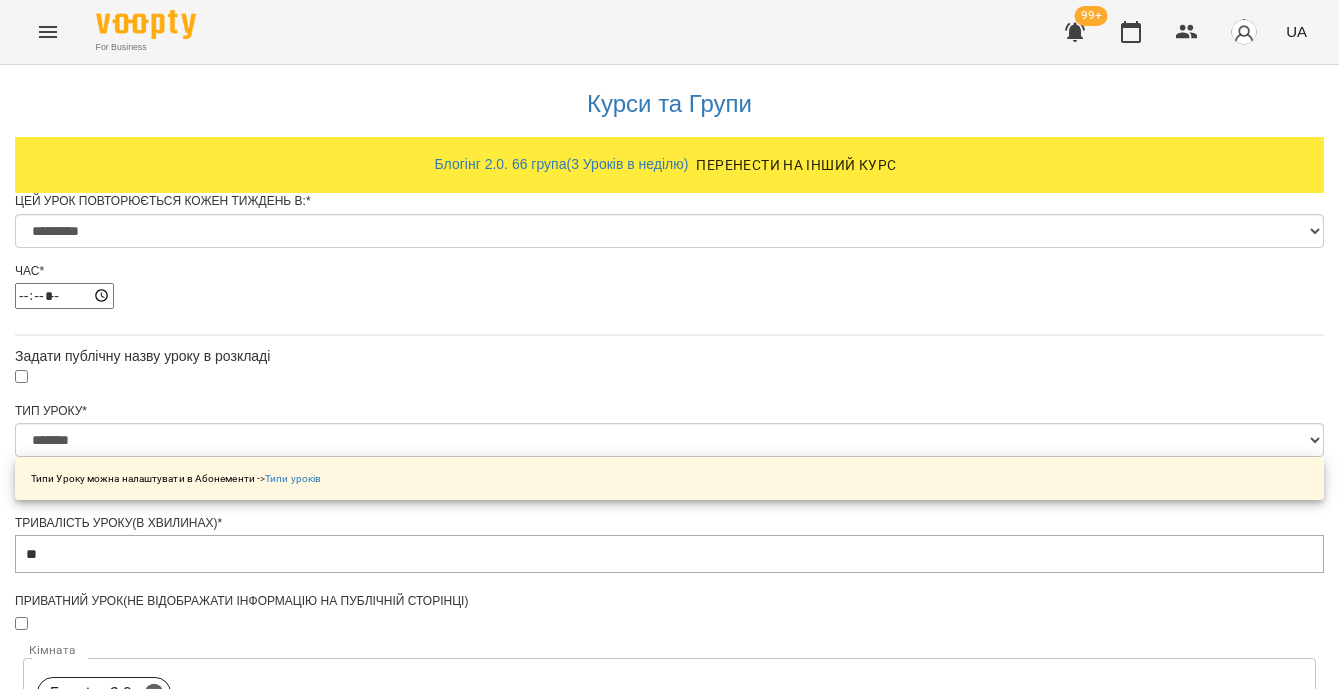 click on "**********" at bounding box center [108, 1469] 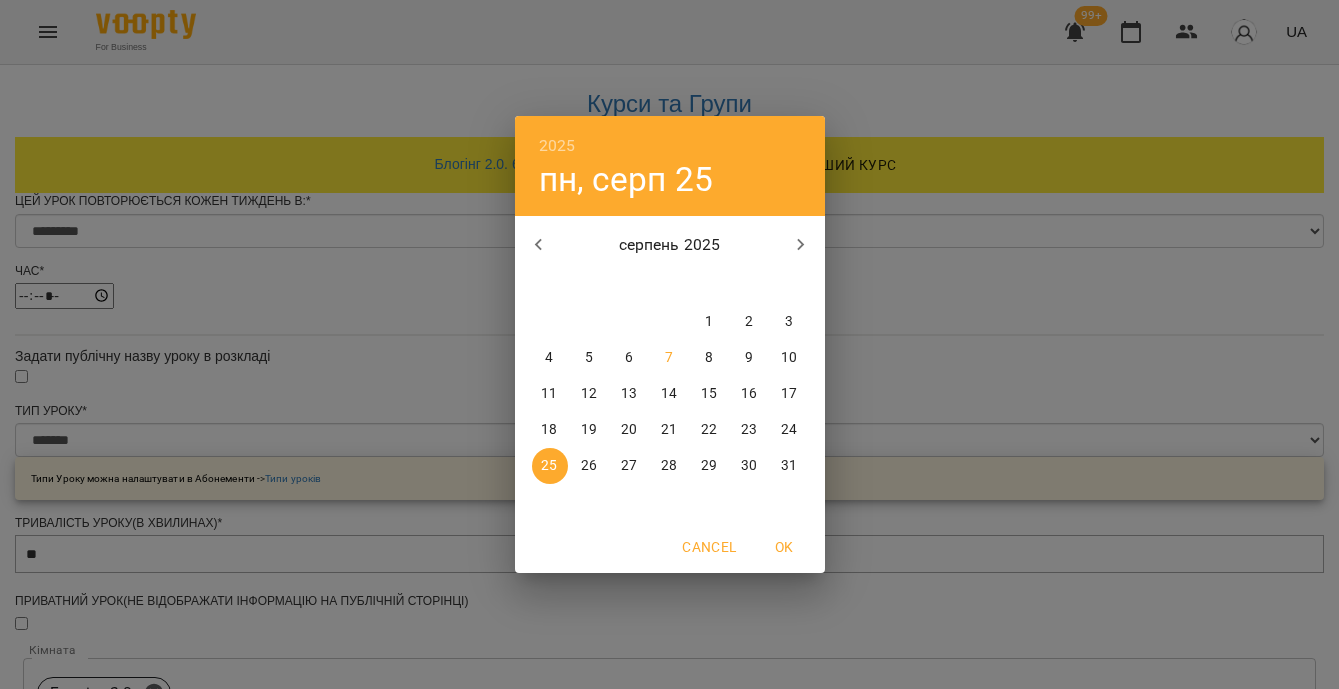 click on "18" at bounding box center (549, 430) 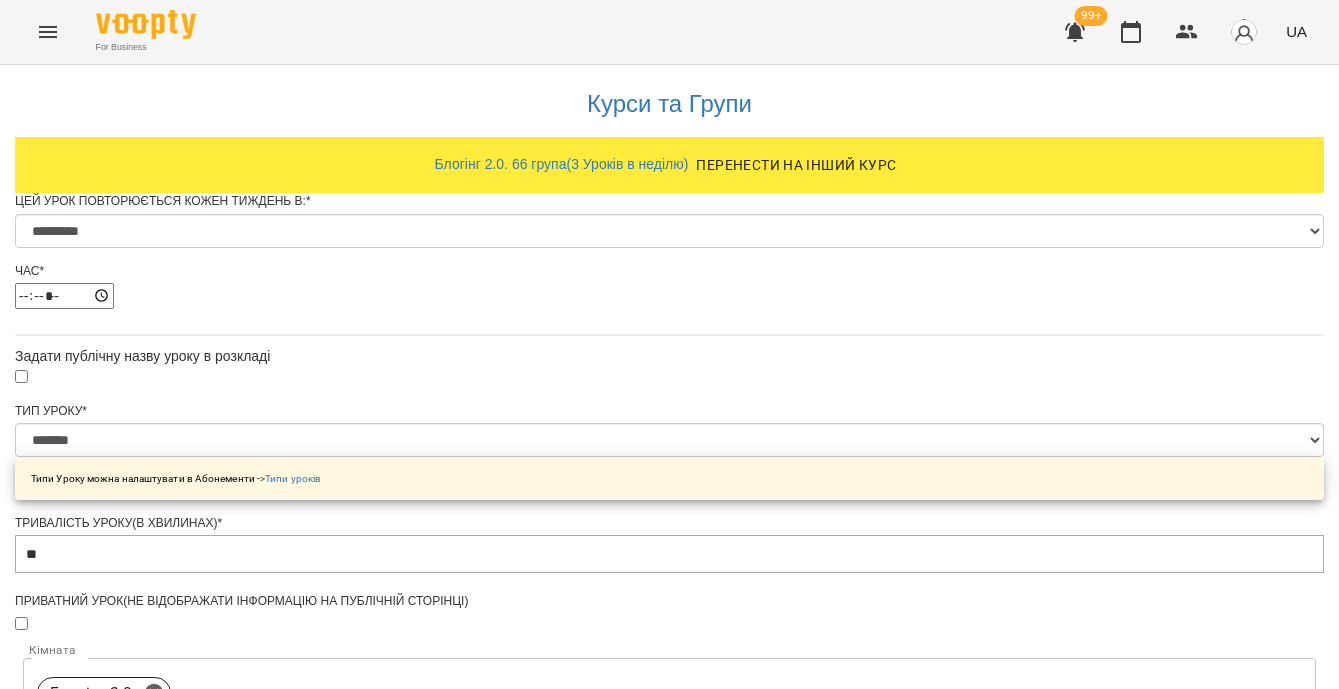 scroll, scrollTop: 1116, scrollLeft: 0, axis: vertical 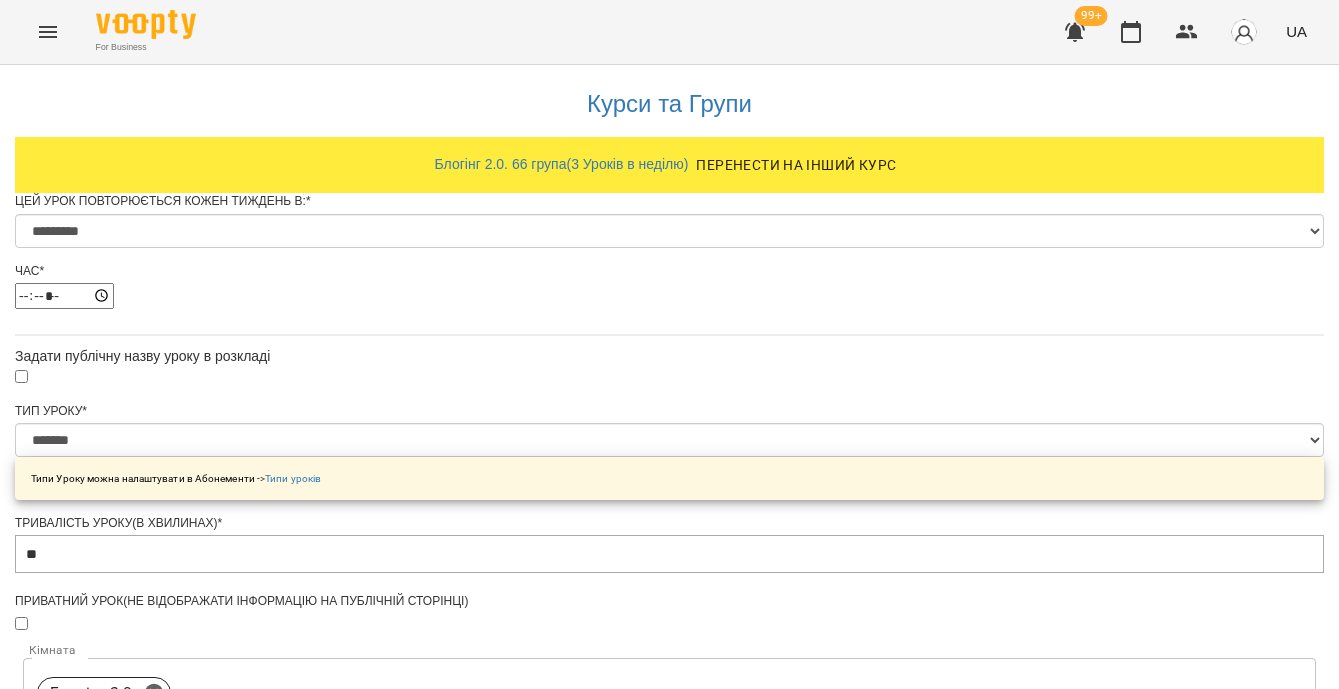 click on "Зберегти" at bounding box center [669, 1585] 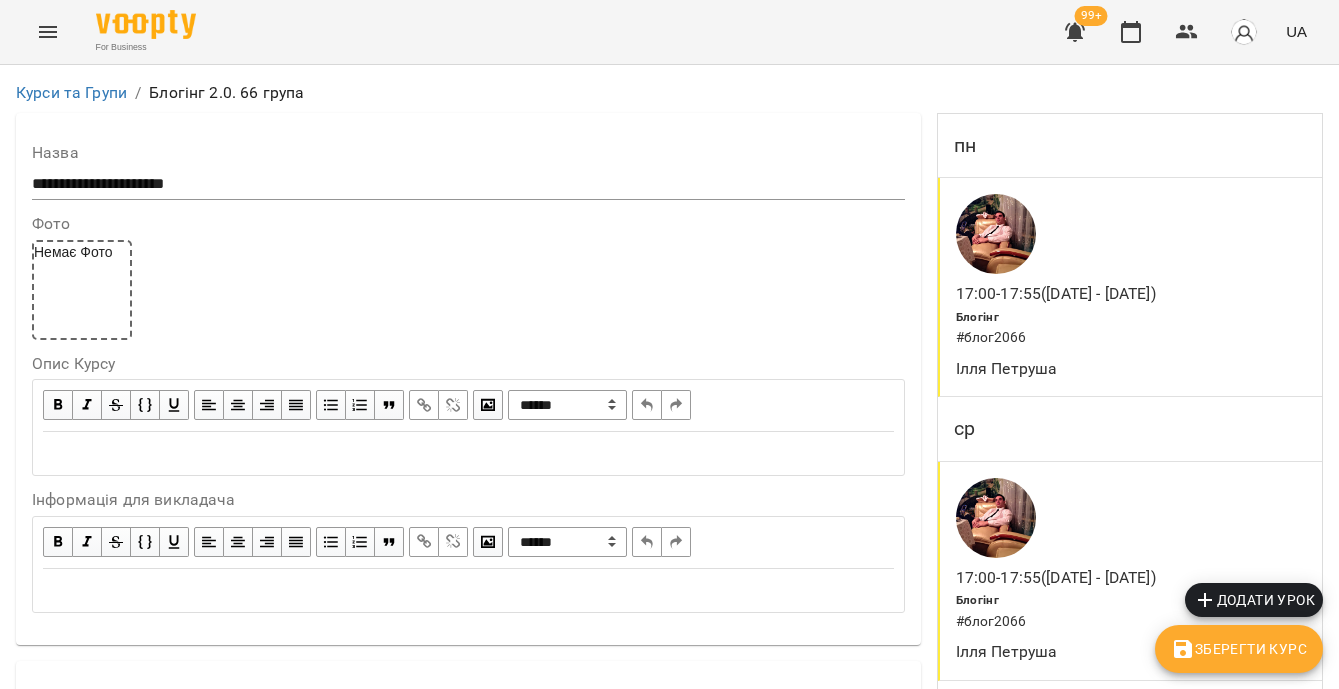 scroll, scrollTop: 662, scrollLeft: 0, axis: vertical 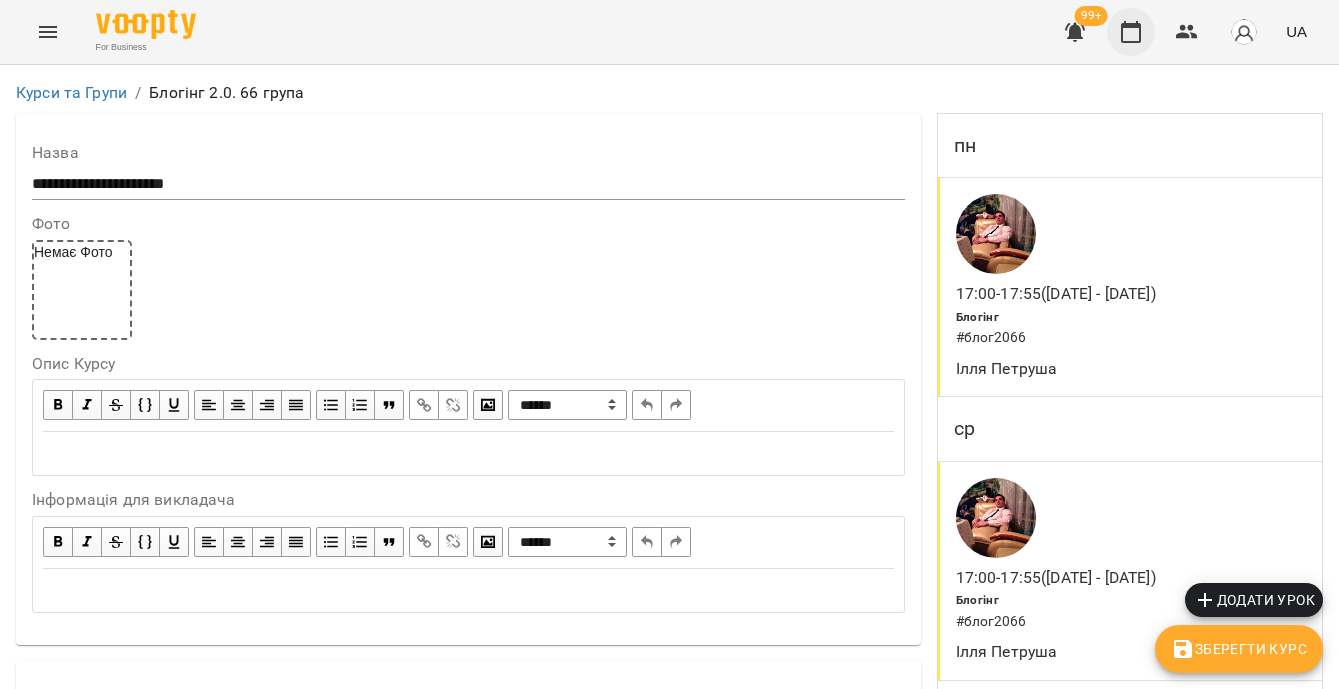 click 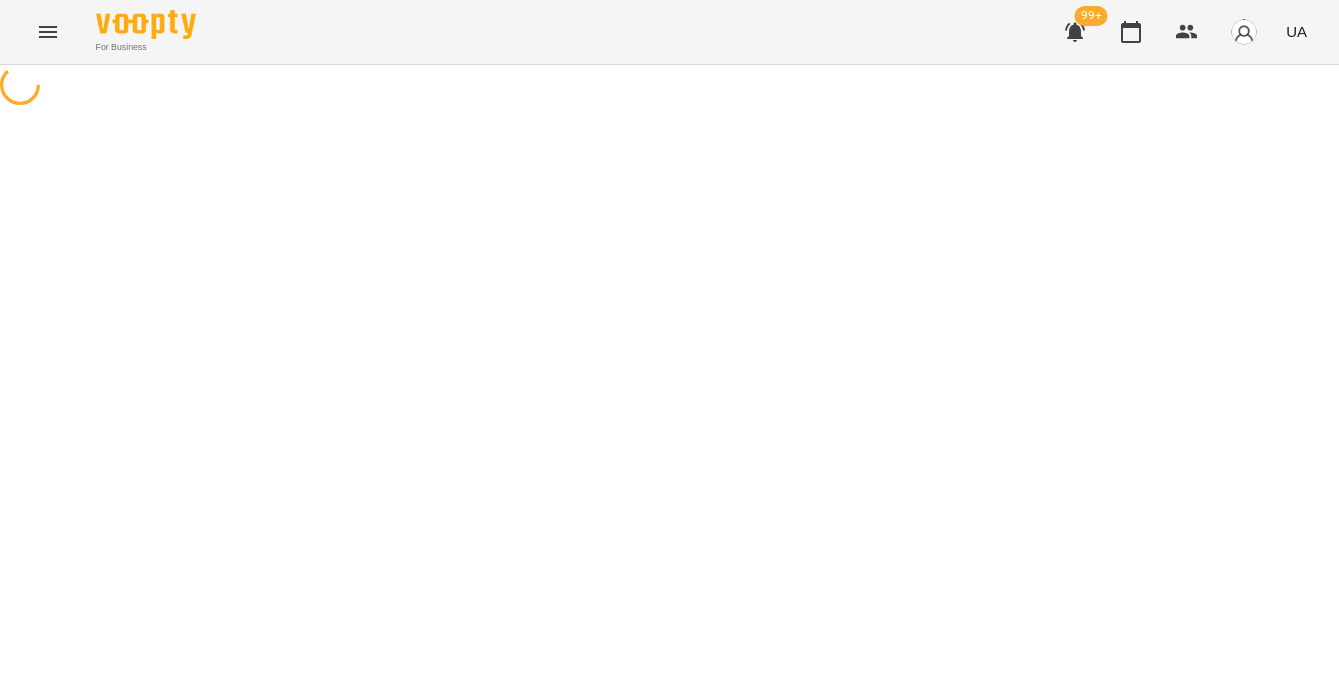scroll, scrollTop: 0, scrollLeft: 0, axis: both 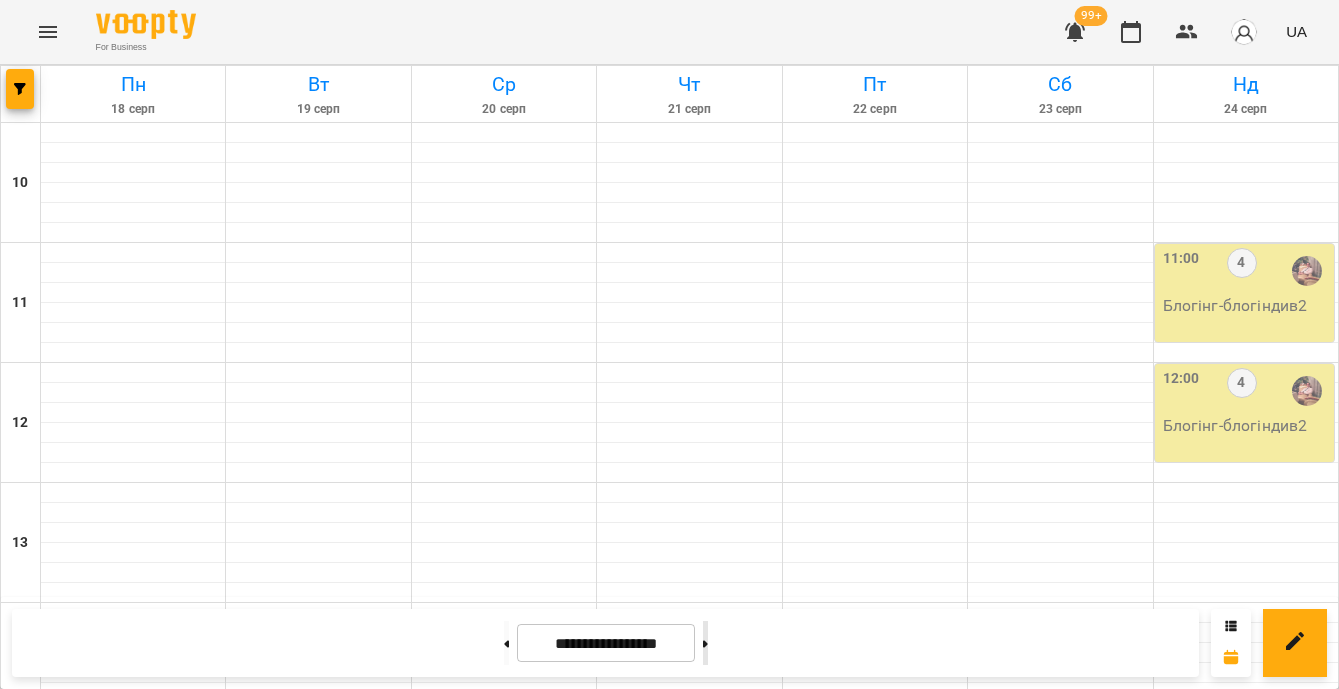 click at bounding box center (705, 643) 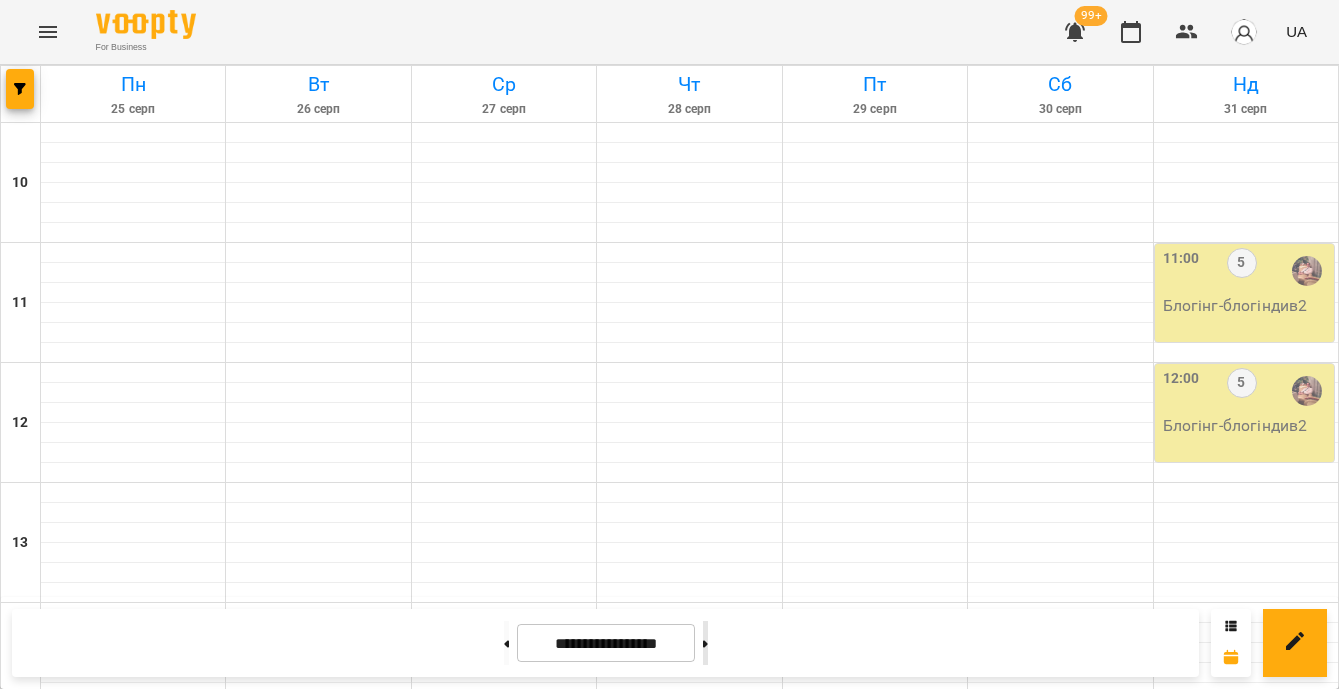 click at bounding box center (705, 643) 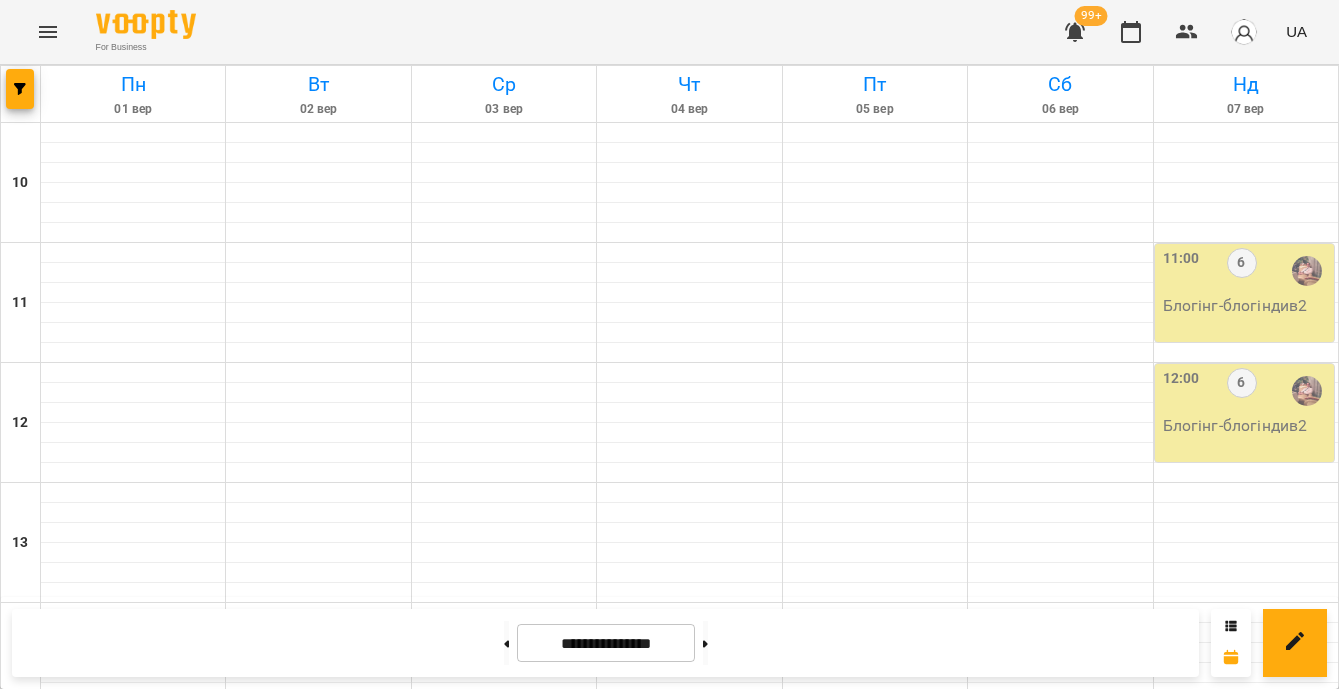 scroll, scrollTop: 816, scrollLeft: 0, axis: vertical 